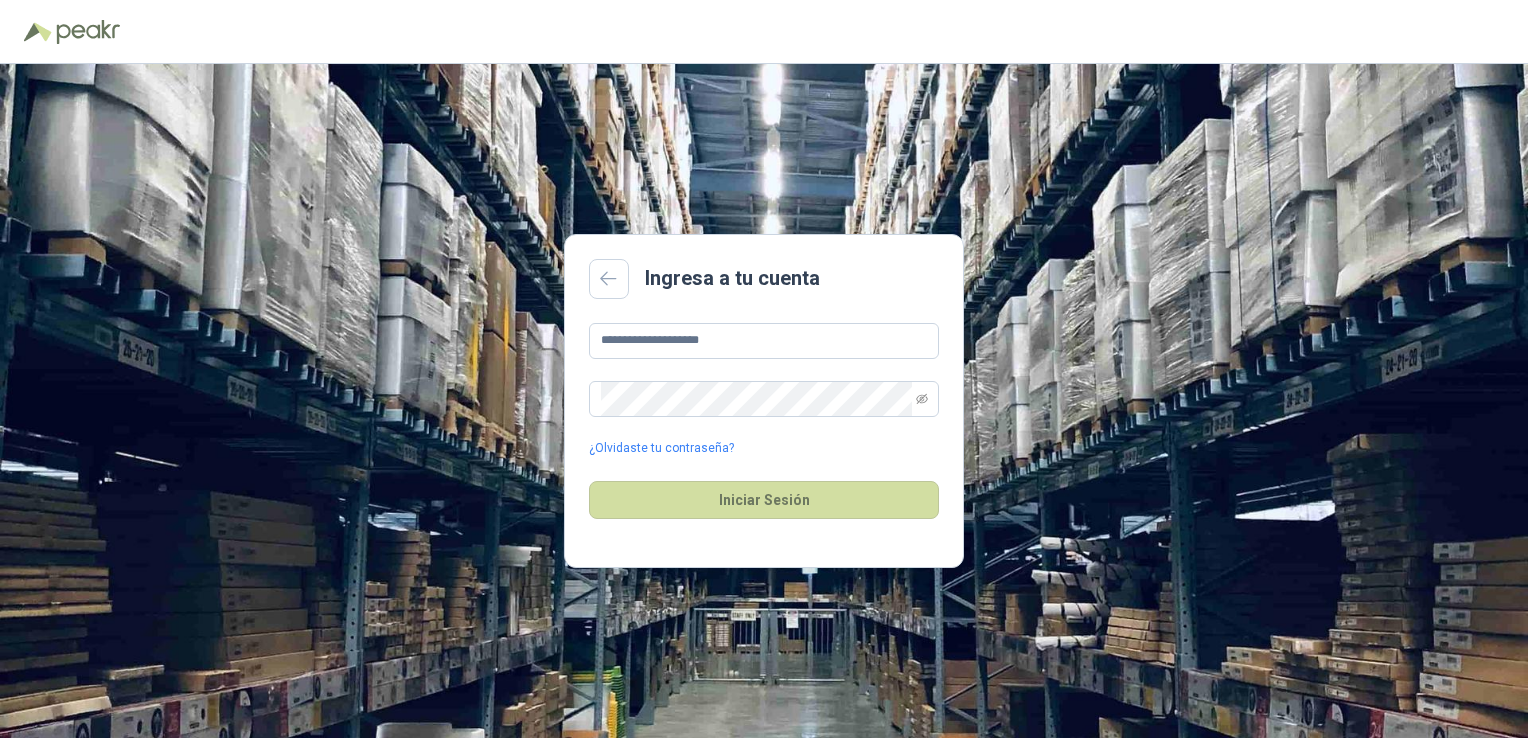 scroll, scrollTop: 0, scrollLeft: 0, axis: both 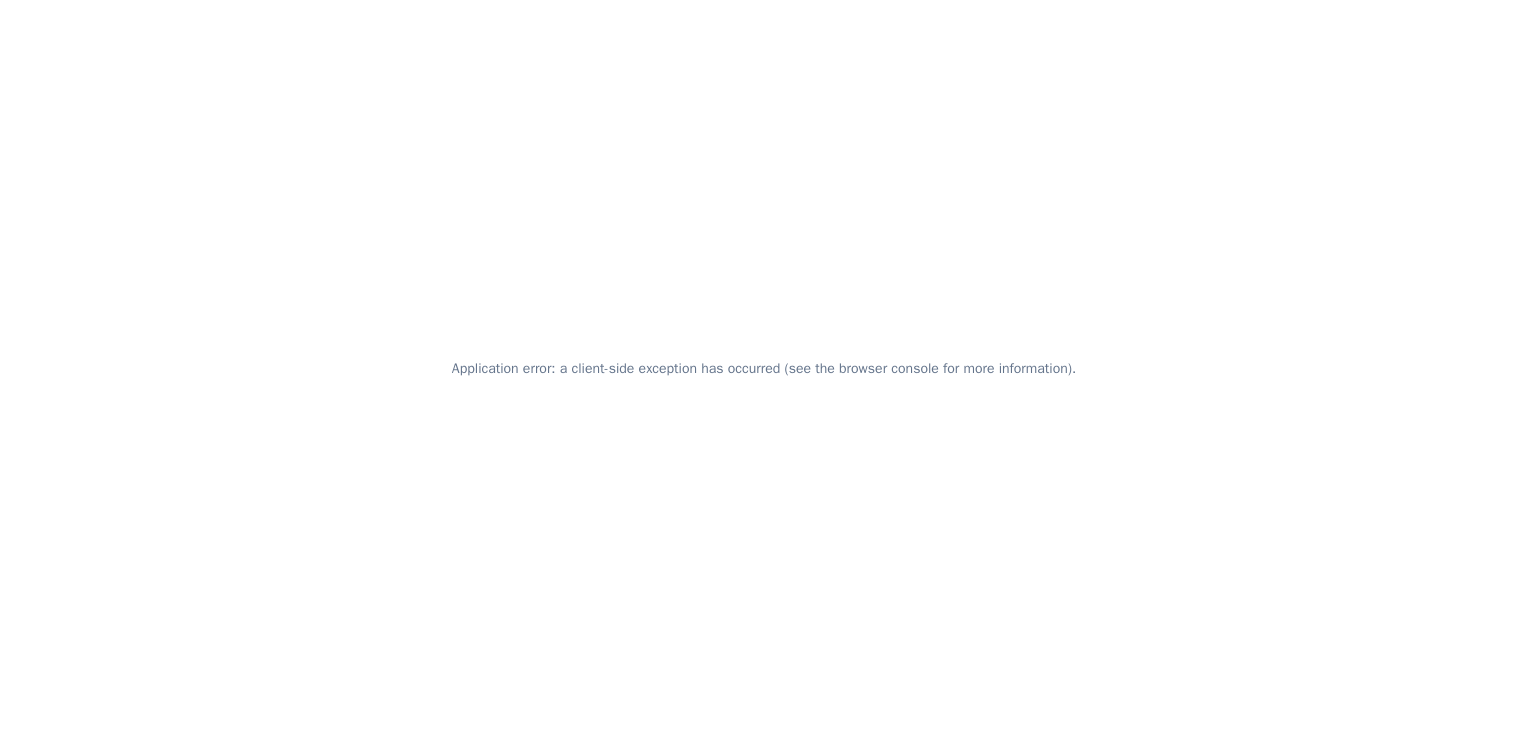 click on "Application error: a client-side exception has occurred (see the browser console for more information)." at bounding box center [764, 369] 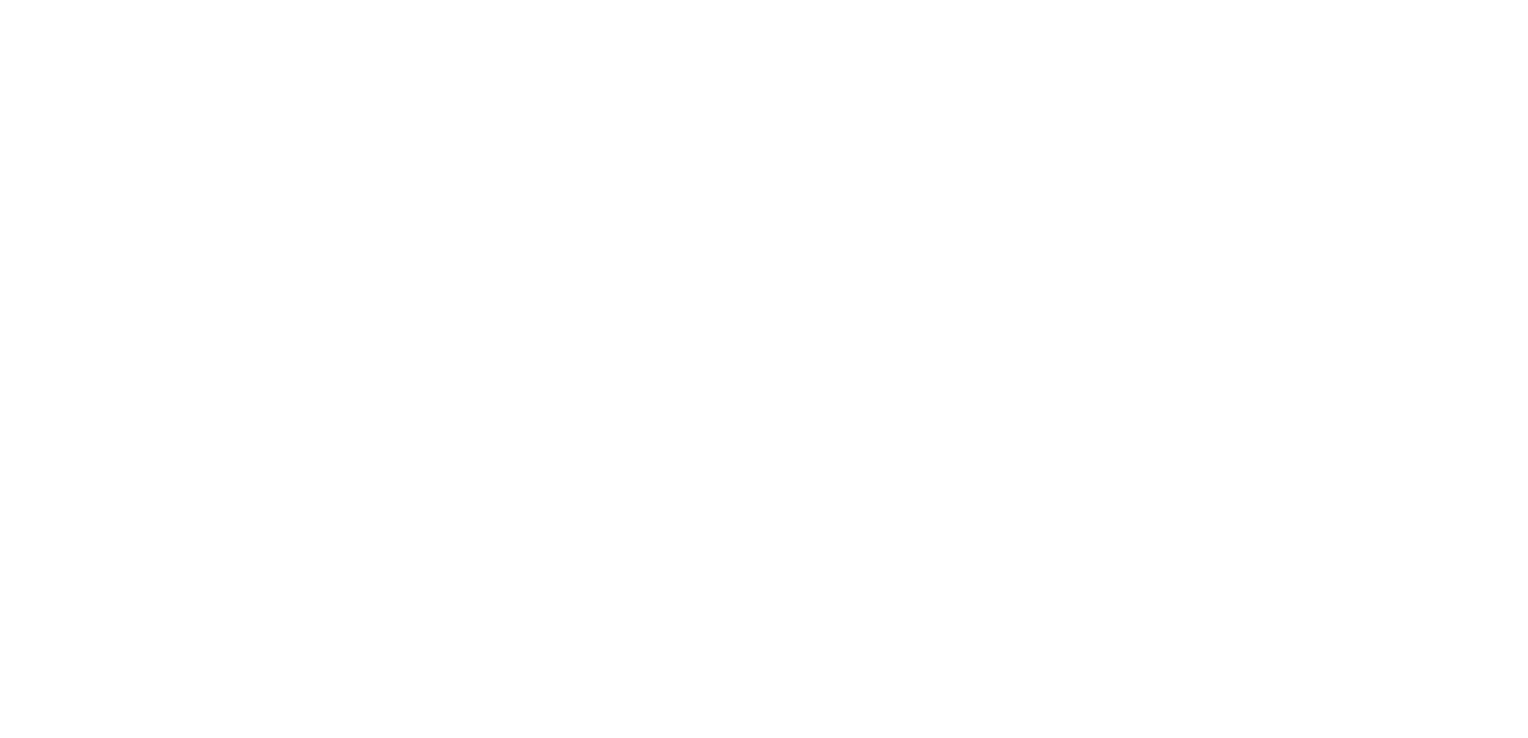 scroll, scrollTop: 0, scrollLeft: 0, axis: both 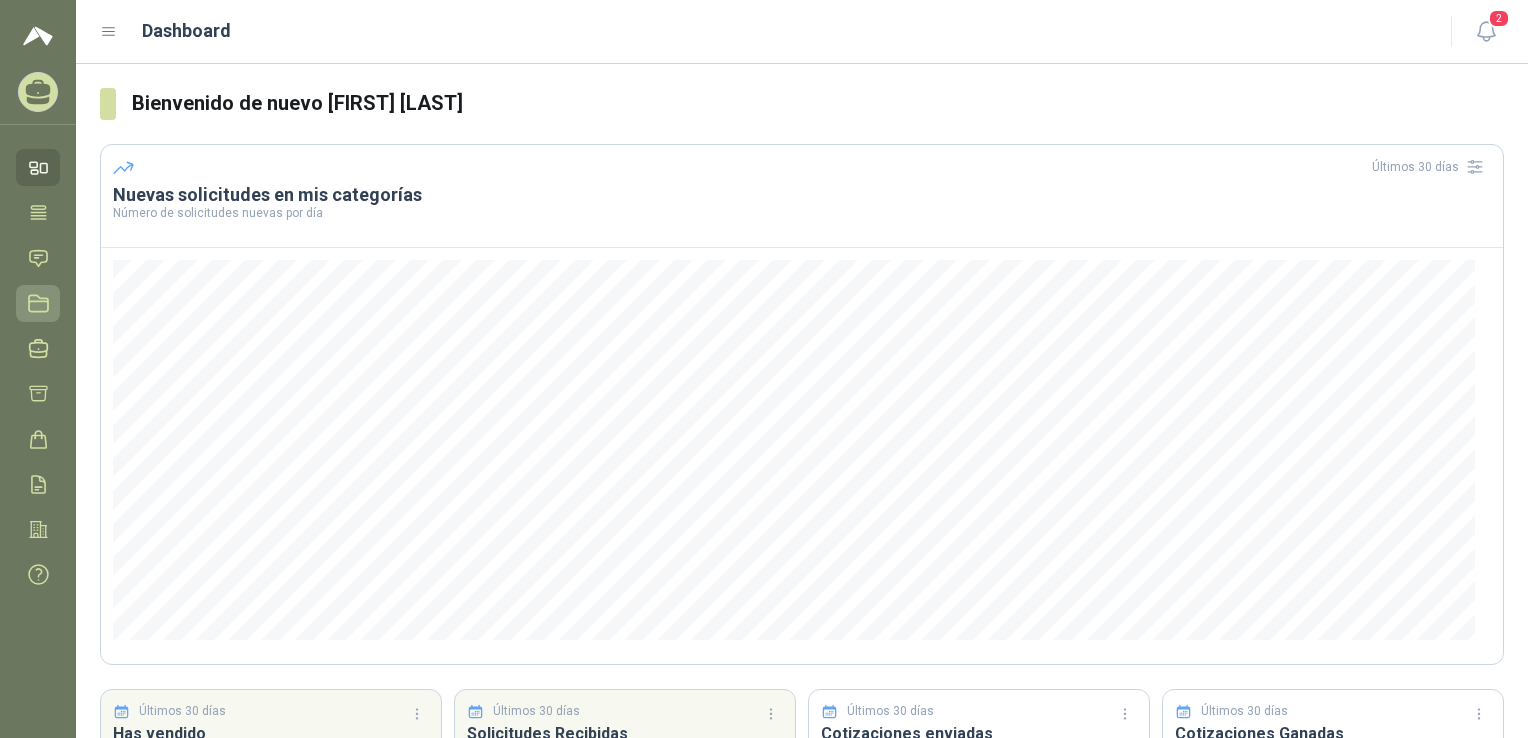 click 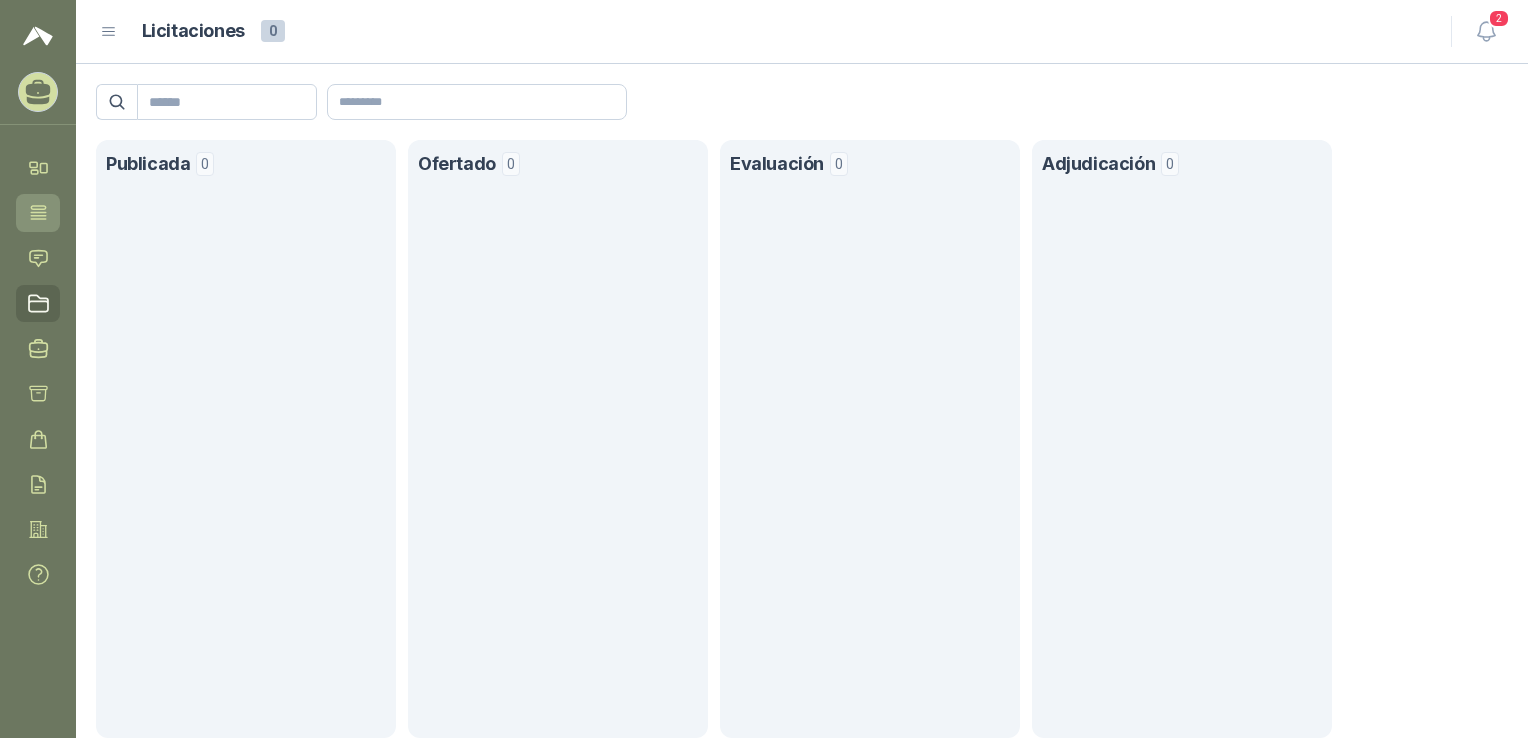 click on "Tareas" at bounding box center [38, 212] 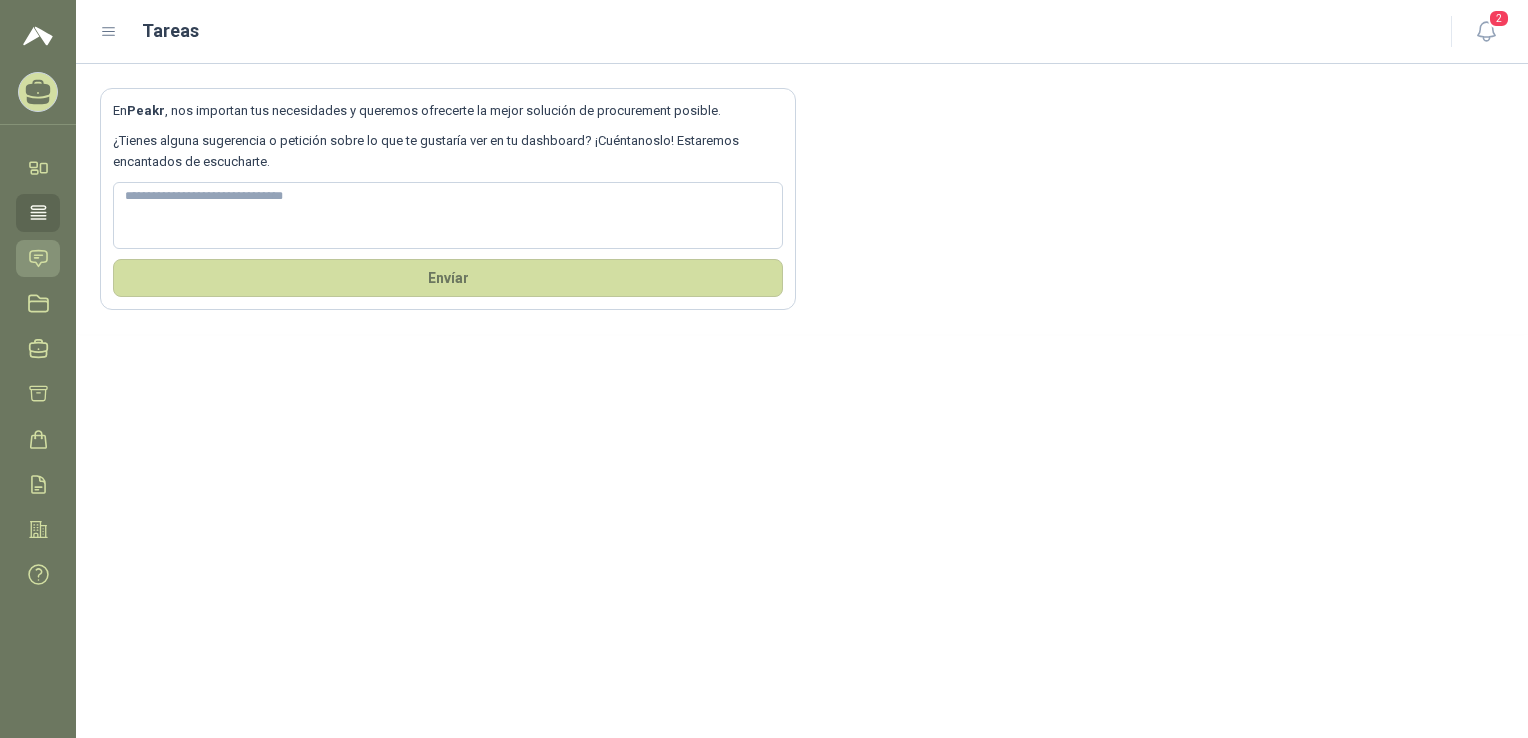 click on "Solicitudes" at bounding box center (38, 258) 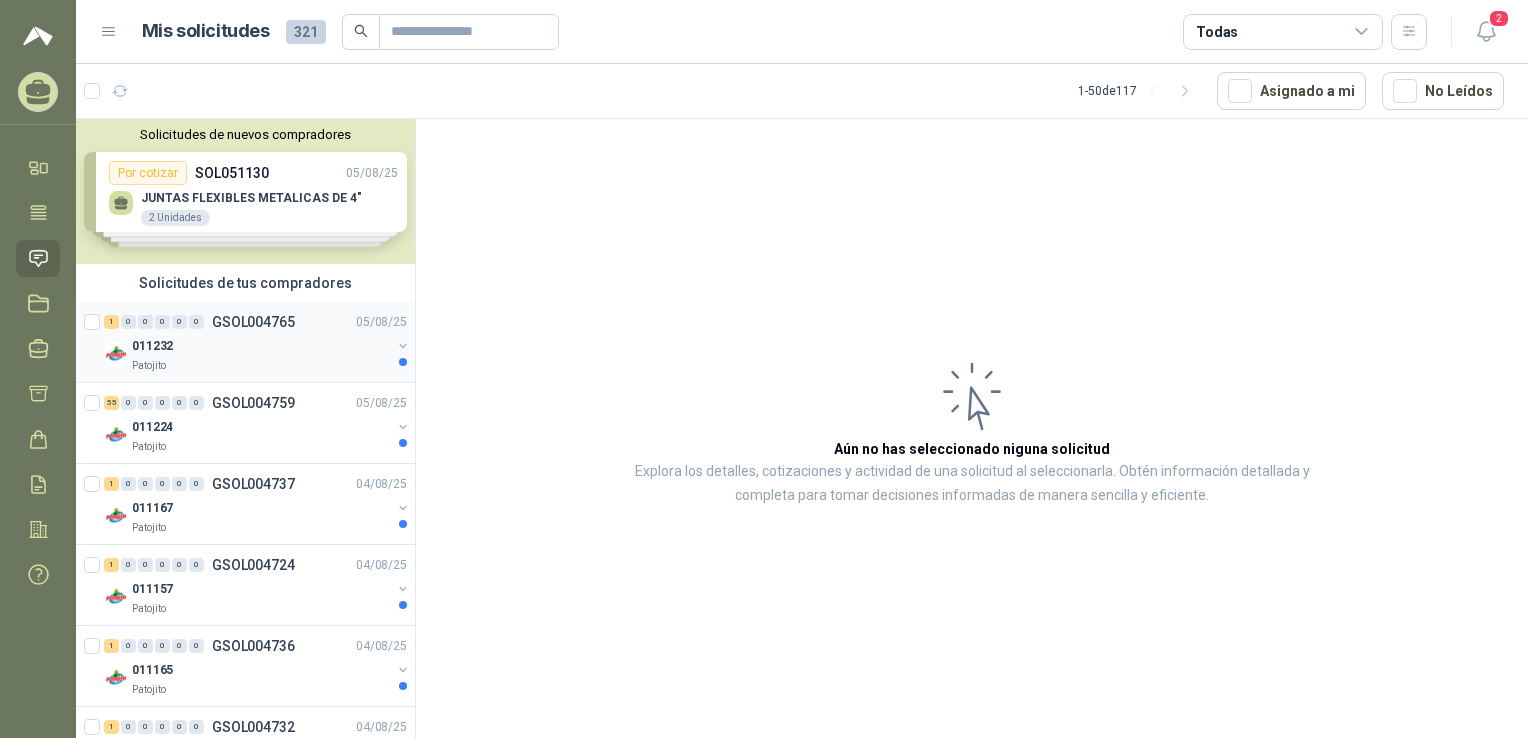 click on "1   0   0   0   0   0   GSOL004765 05/08/25" at bounding box center (257, 322) 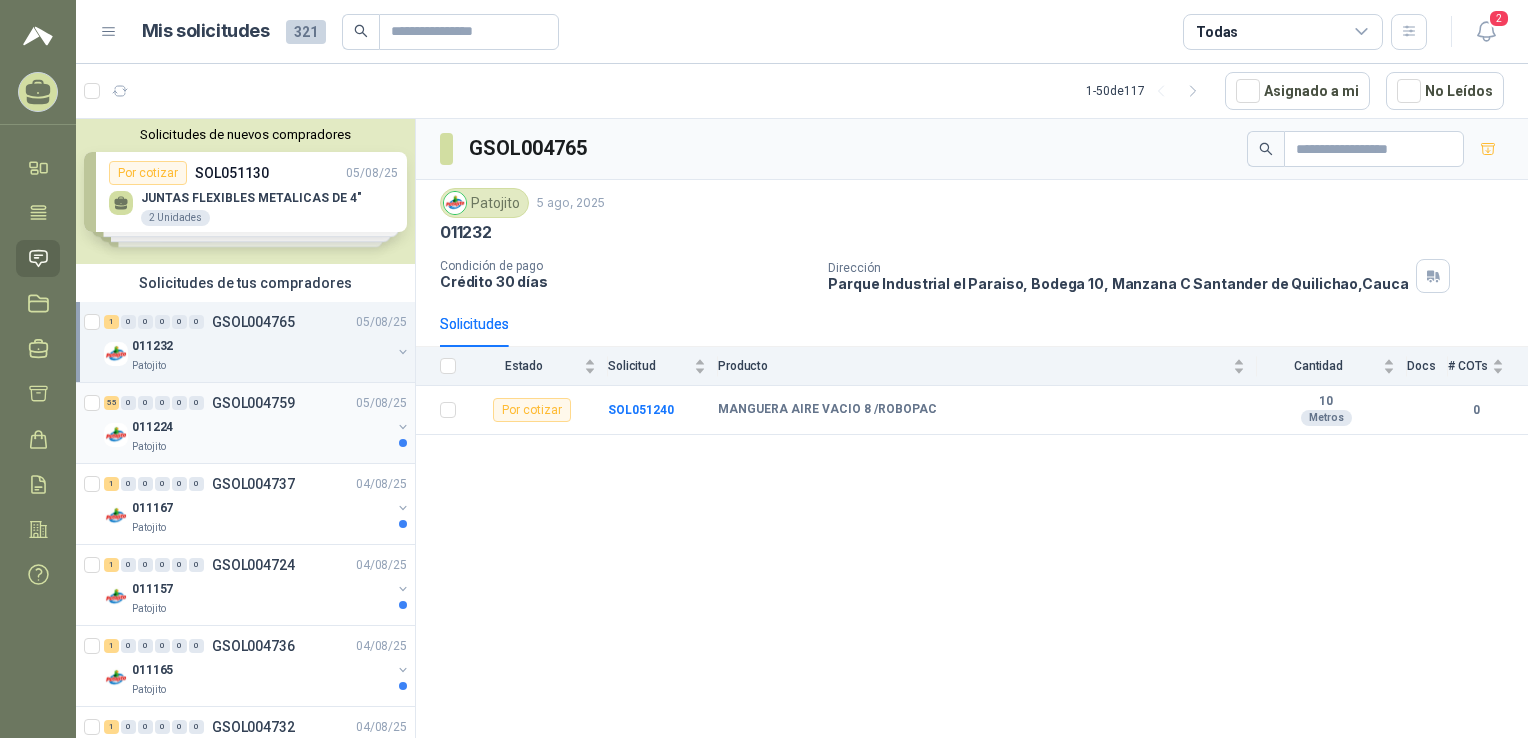 click on "011224" at bounding box center [261, 427] 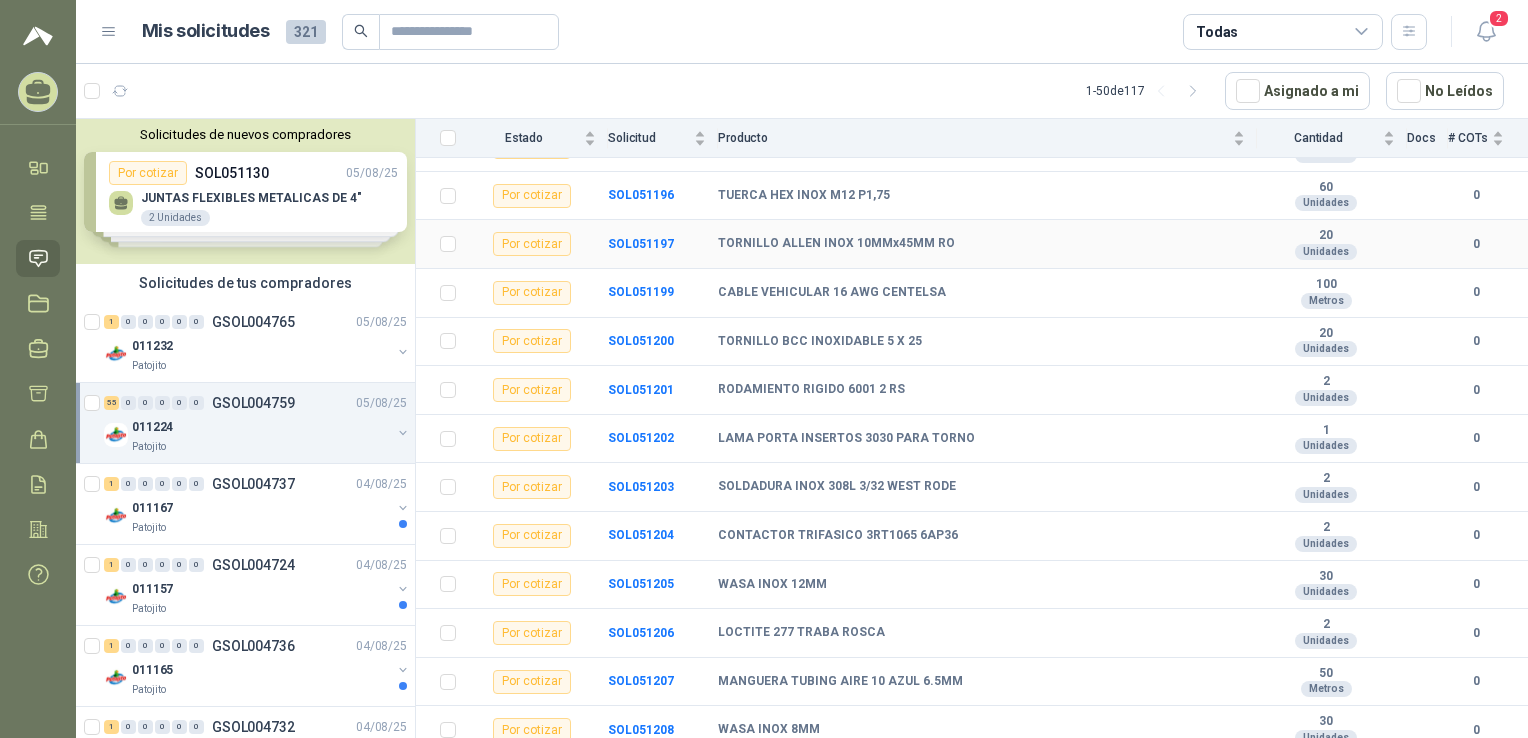 scroll, scrollTop: 2312, scrollLeft: 0, axis: vertical 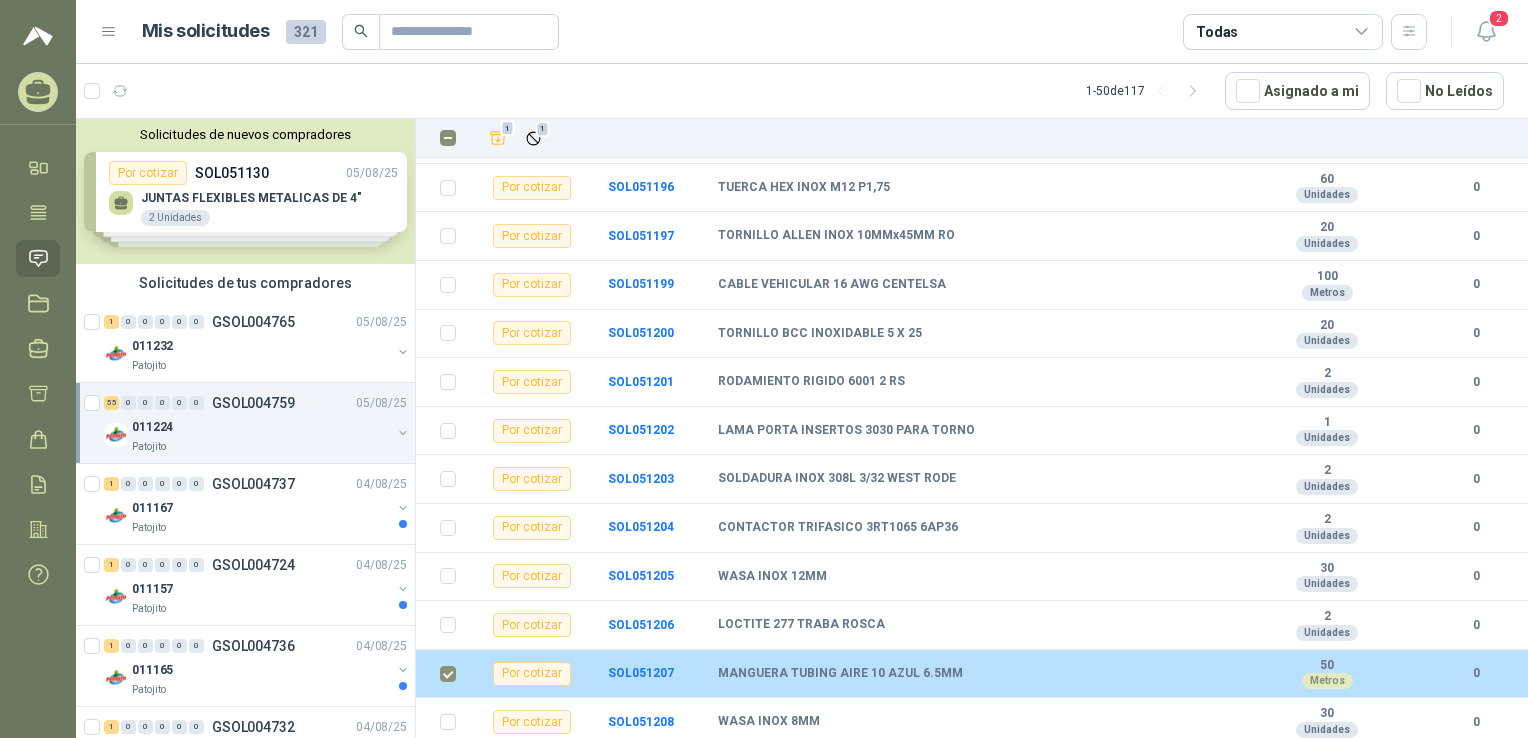 click on "Por cotizar" at bounding box center [532, 674] 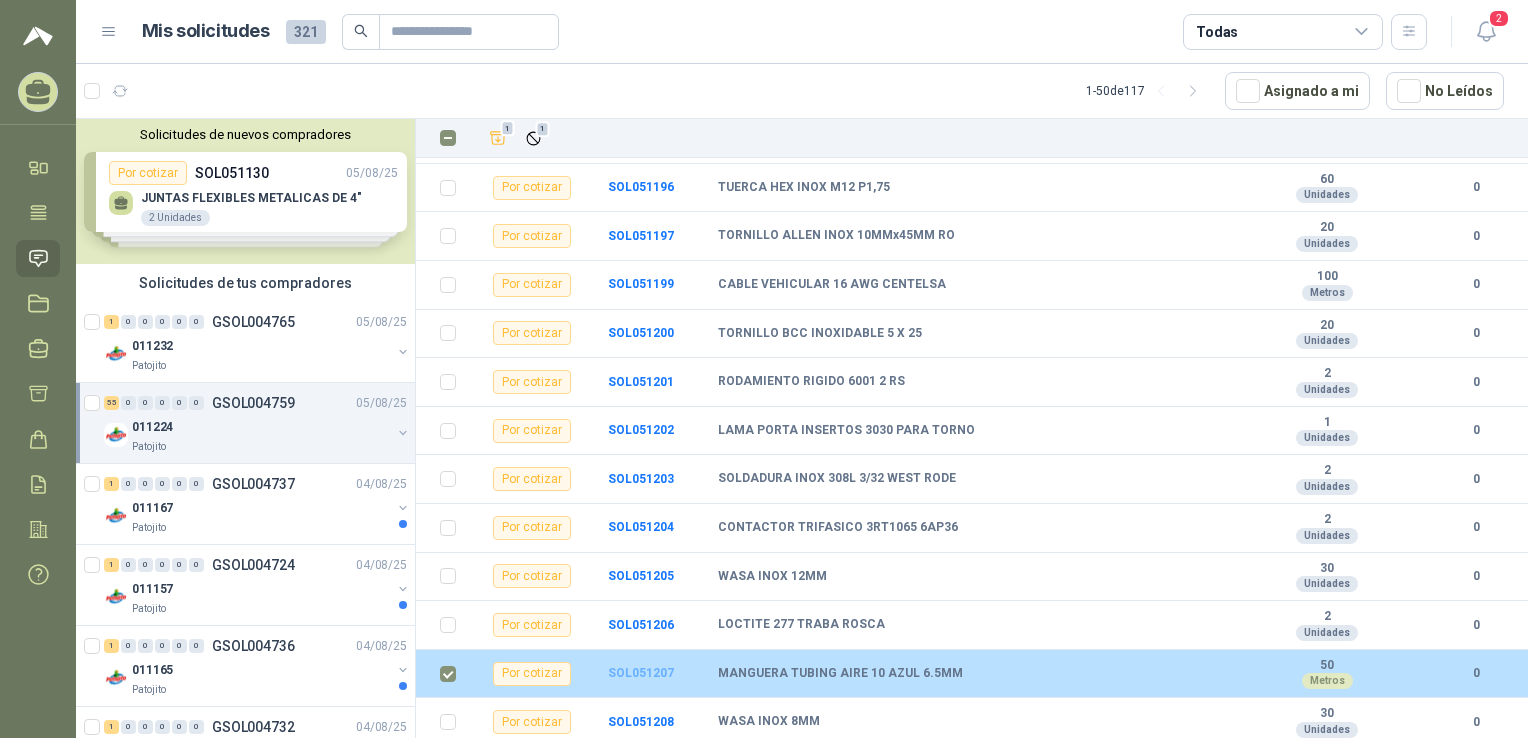 click on "SOL051207" at bounding box center [641, 673] 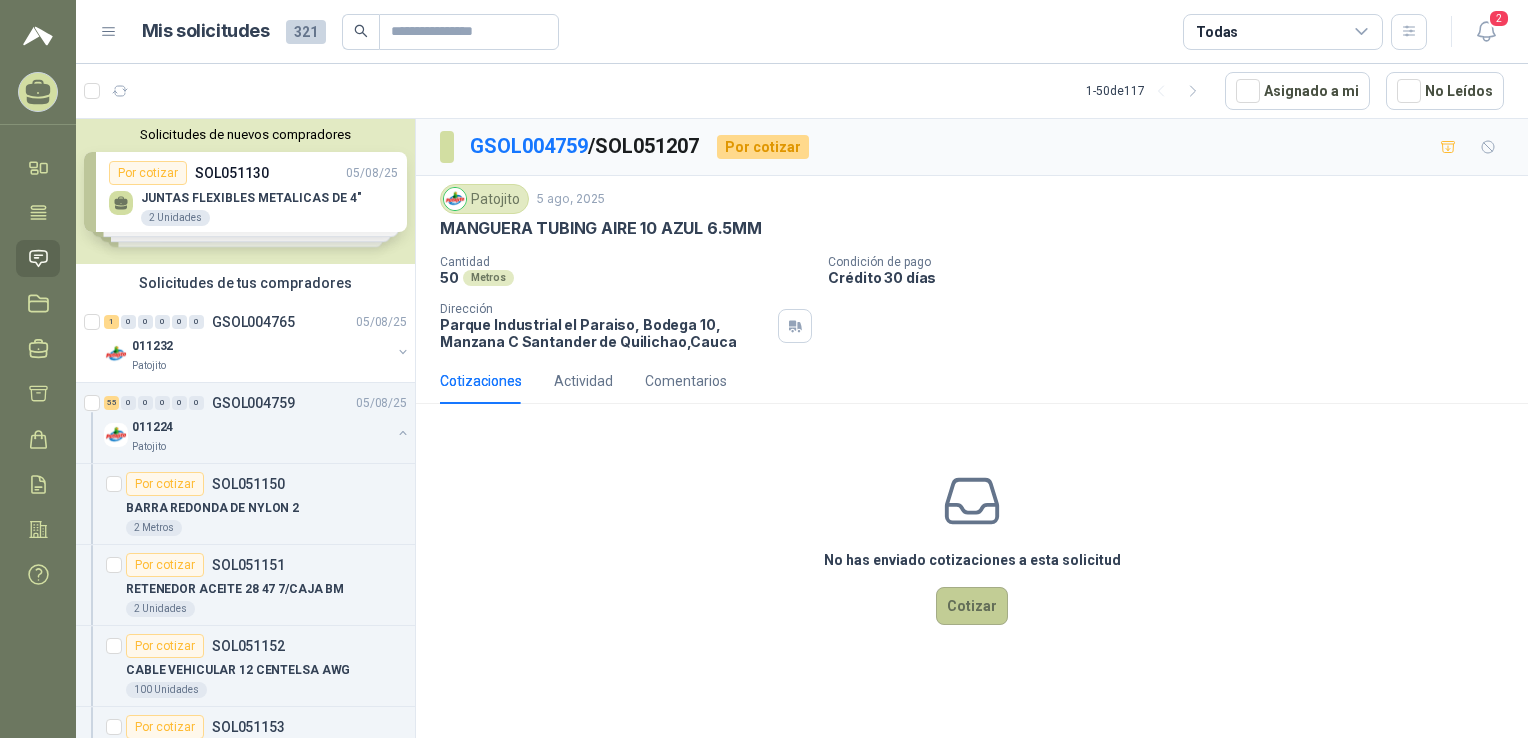 click on "Cotizar" at bounding box center [972, 606] 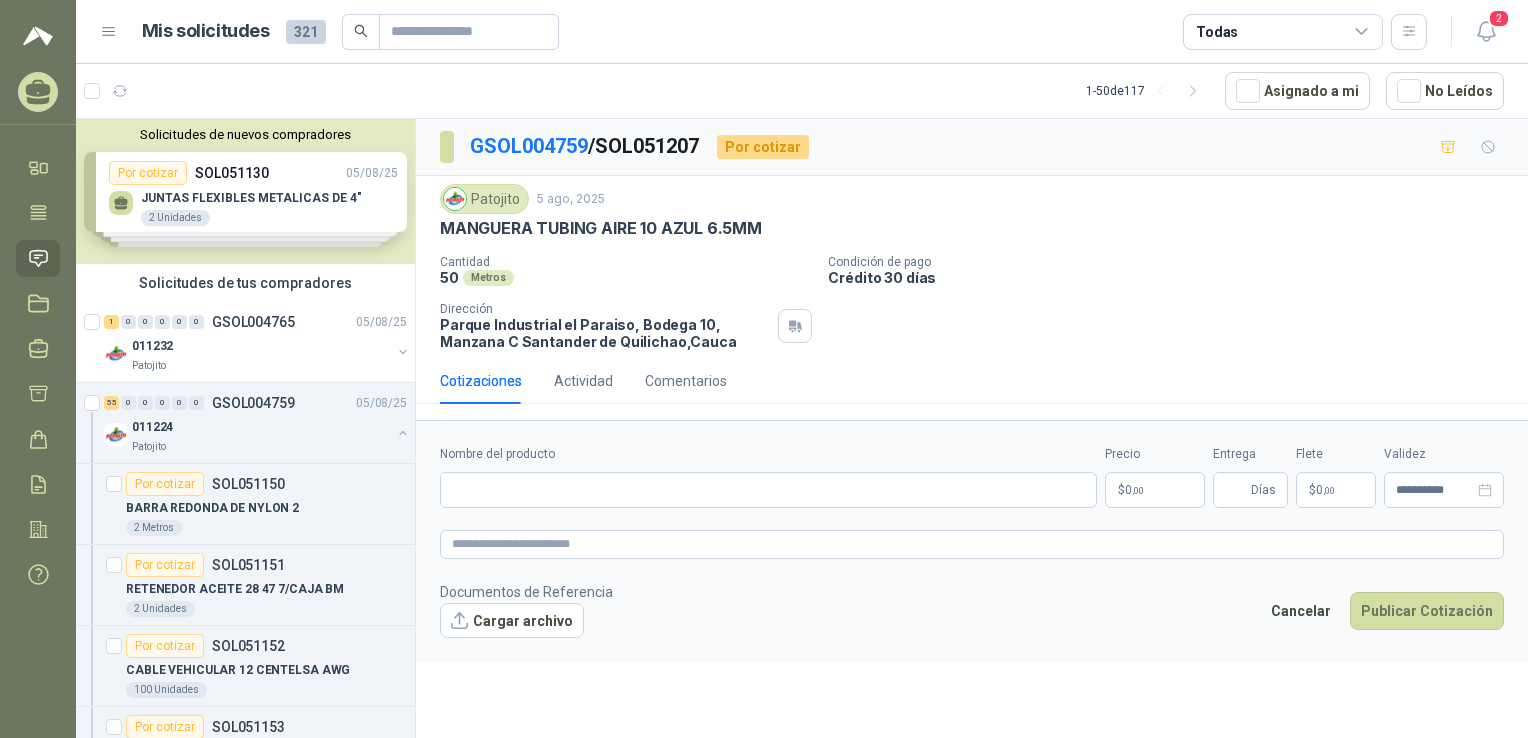 type 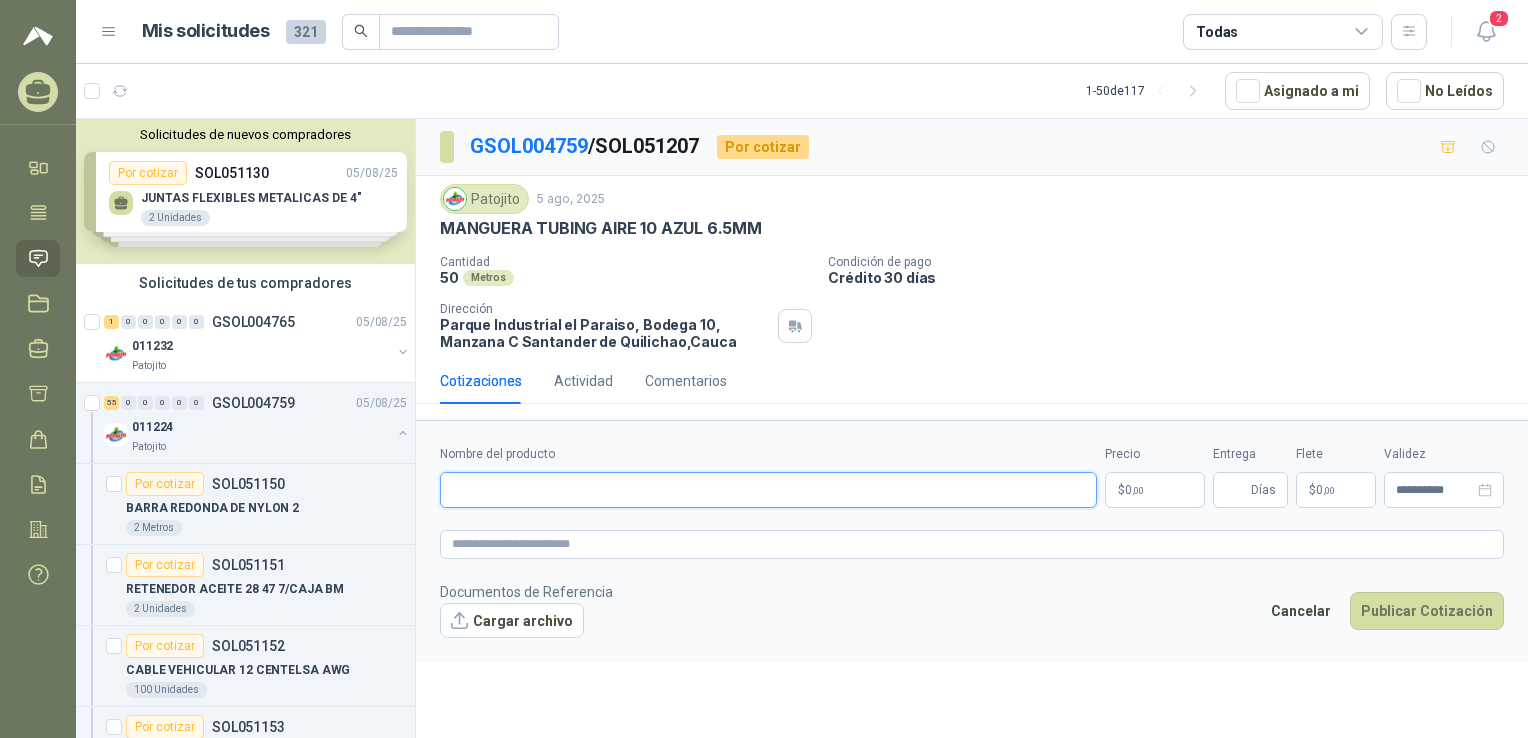 click on "Nombre del producto" at bounding box center [768, 490] 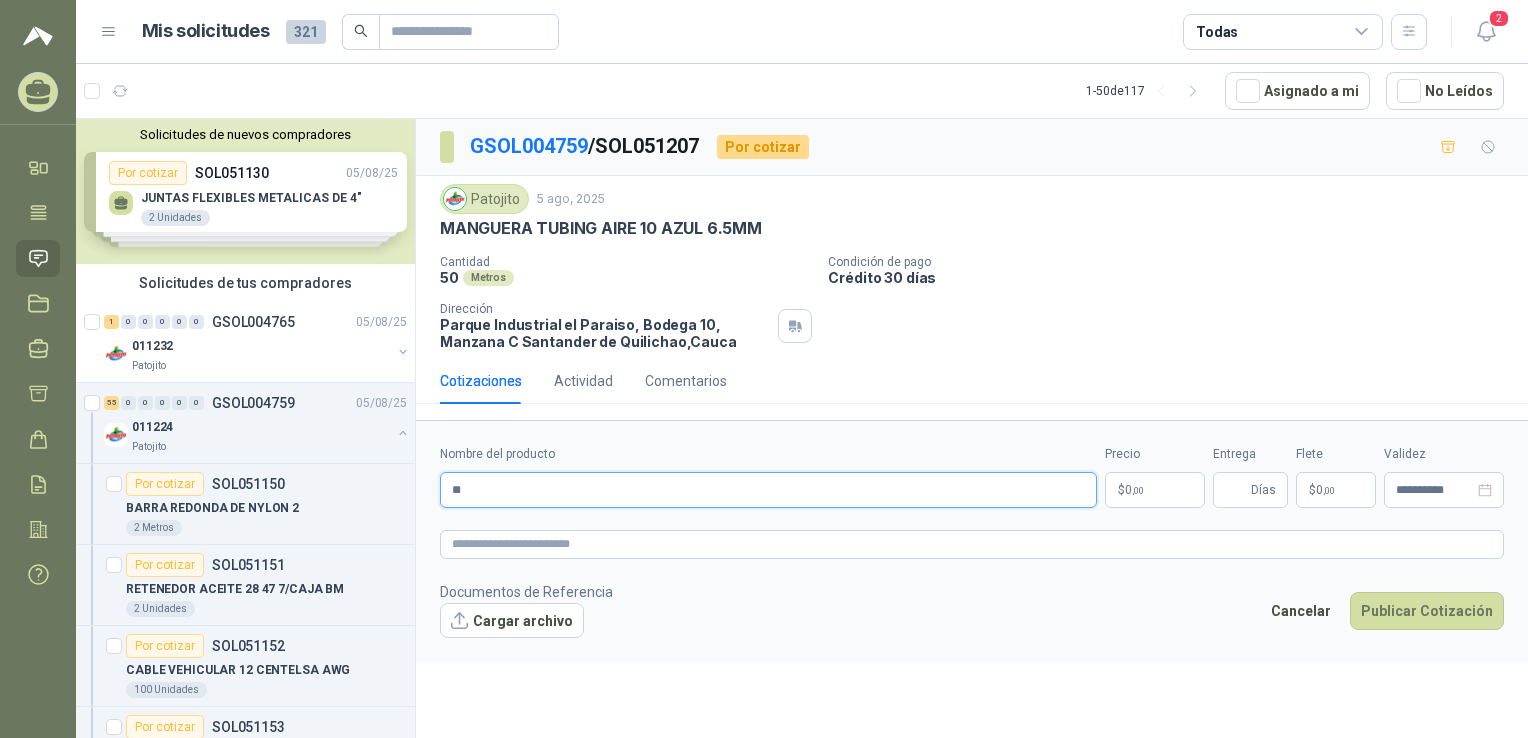 type on "*" 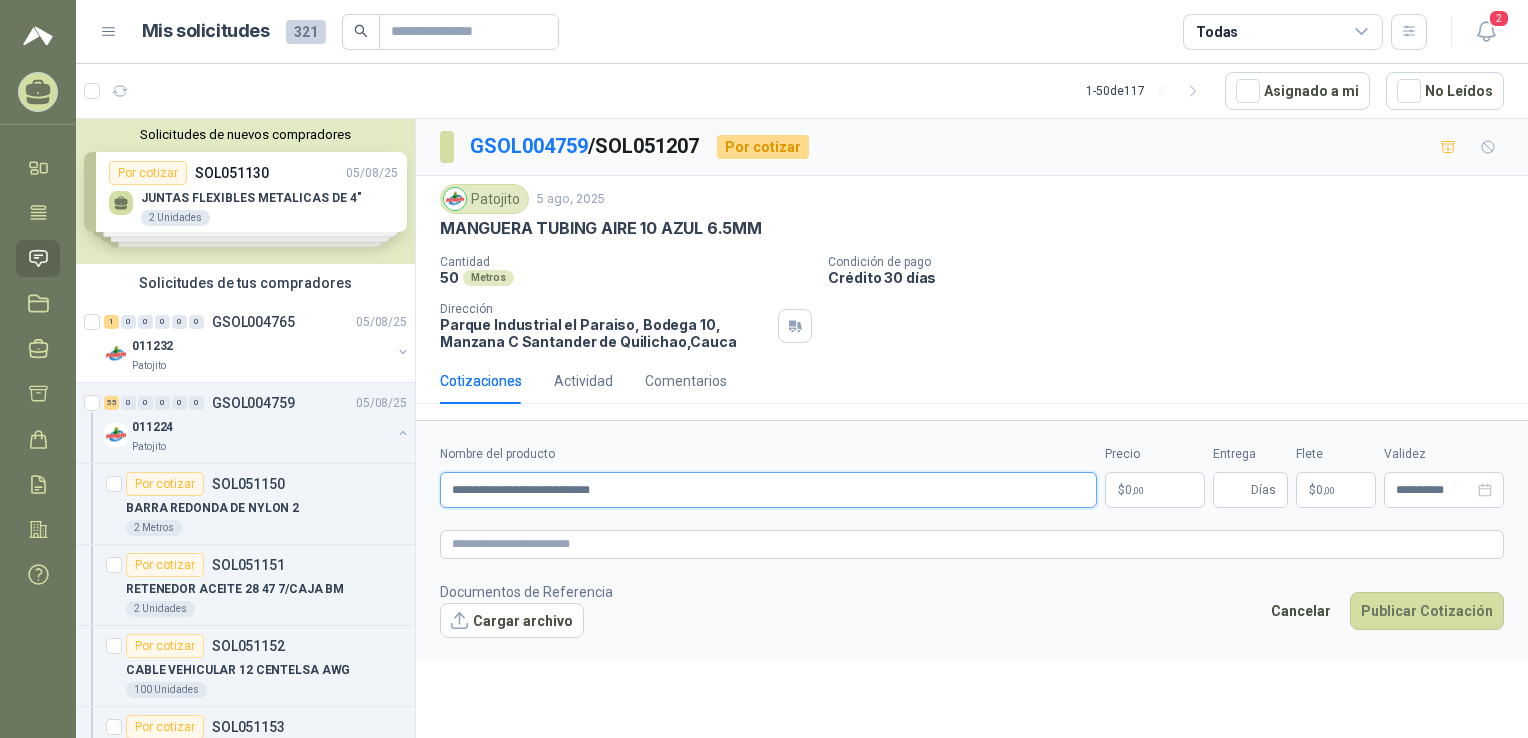 type on "**********" 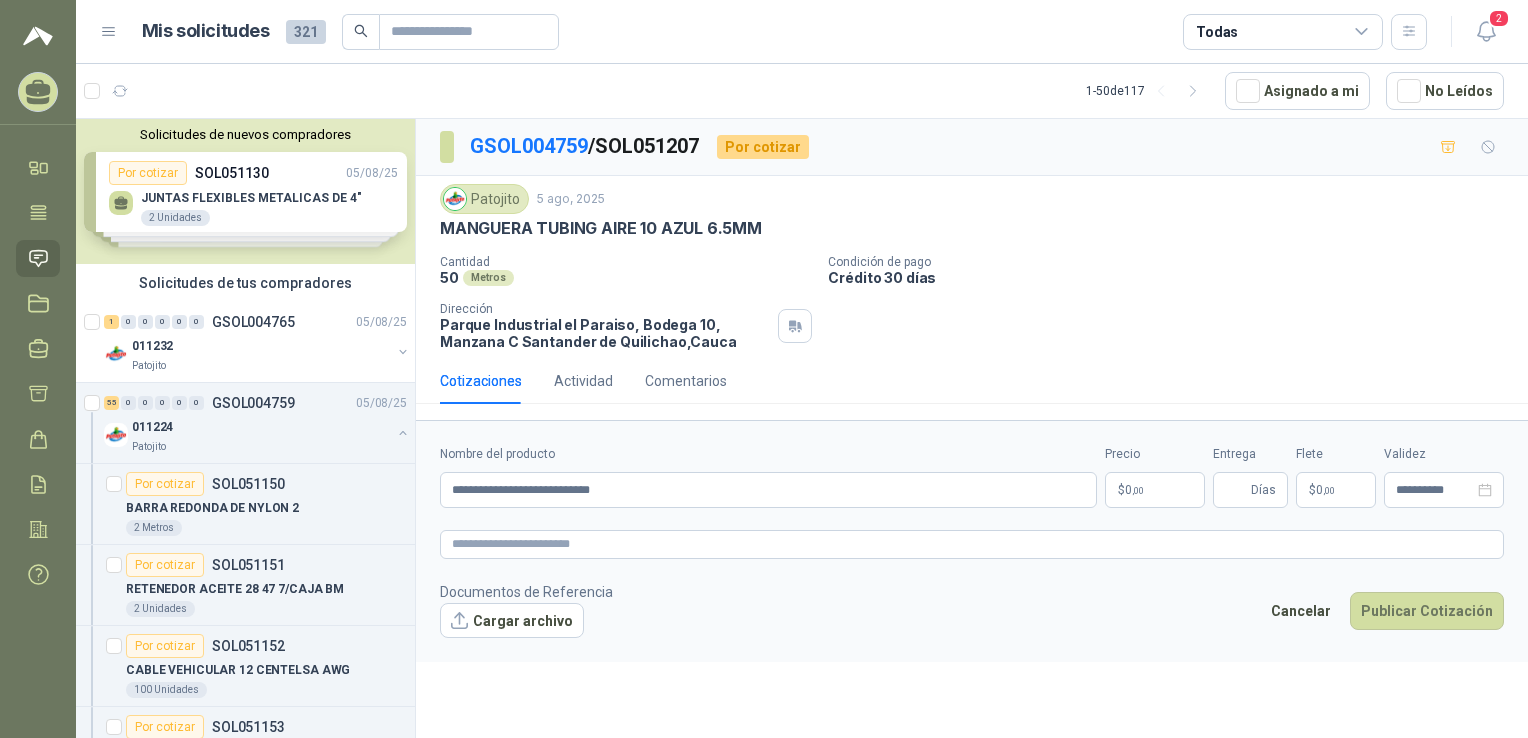 click on "$  0 ,00" at bounding box center [1155, 490] 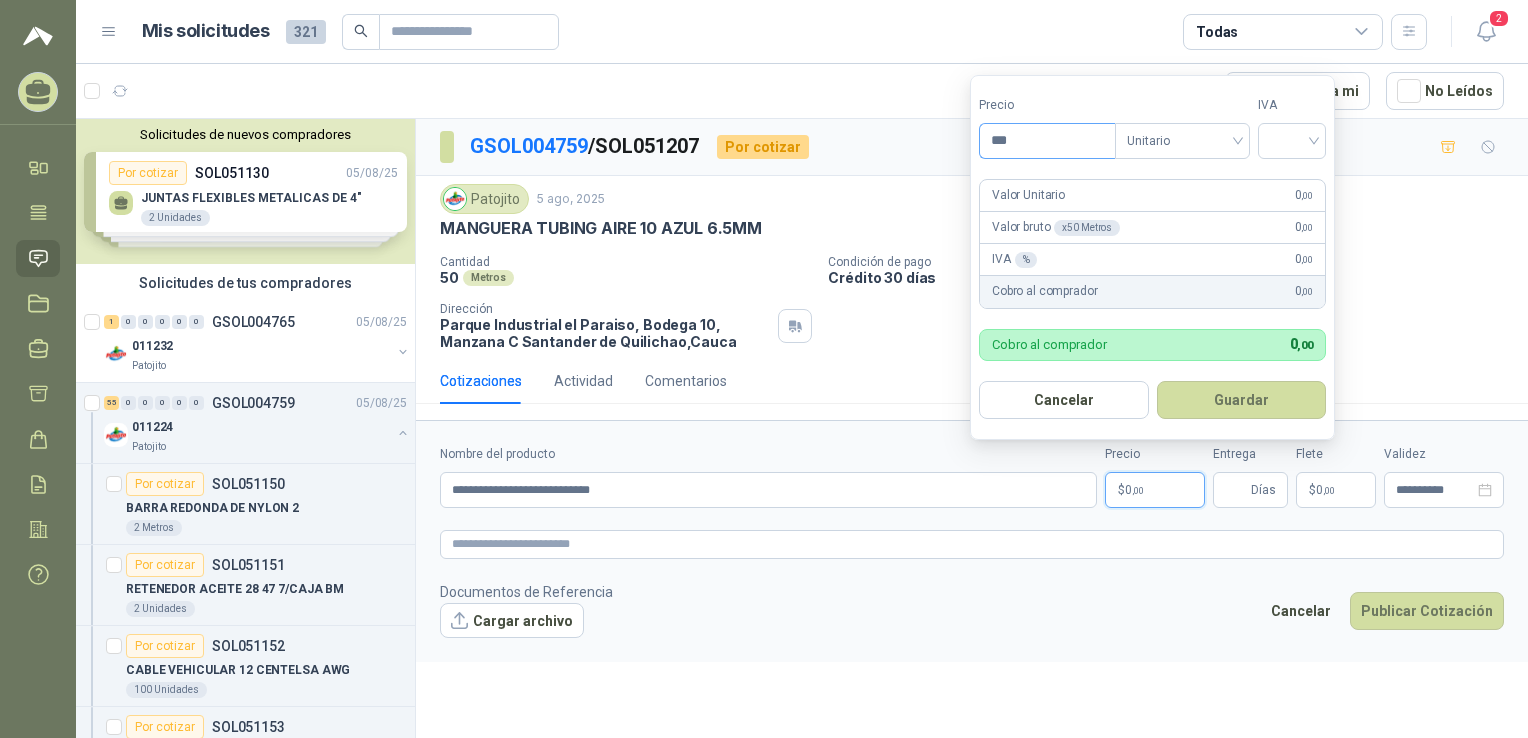 drag, startPoint x: 1021, startPoint y: 142, endPoint x: 978, endPoint y: 143, distance: 43.011627 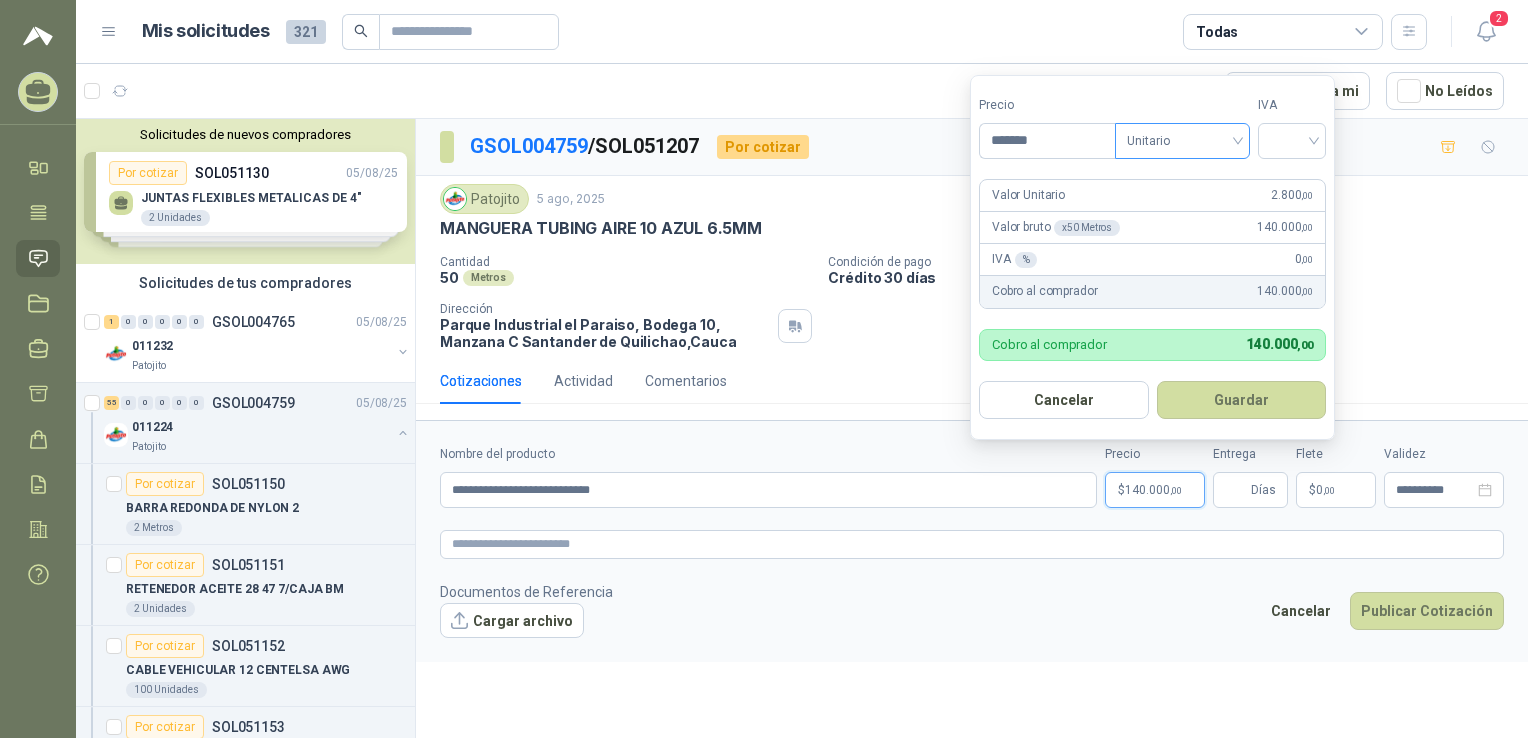 click on "Unitario" at bounding box center (1182, 141) 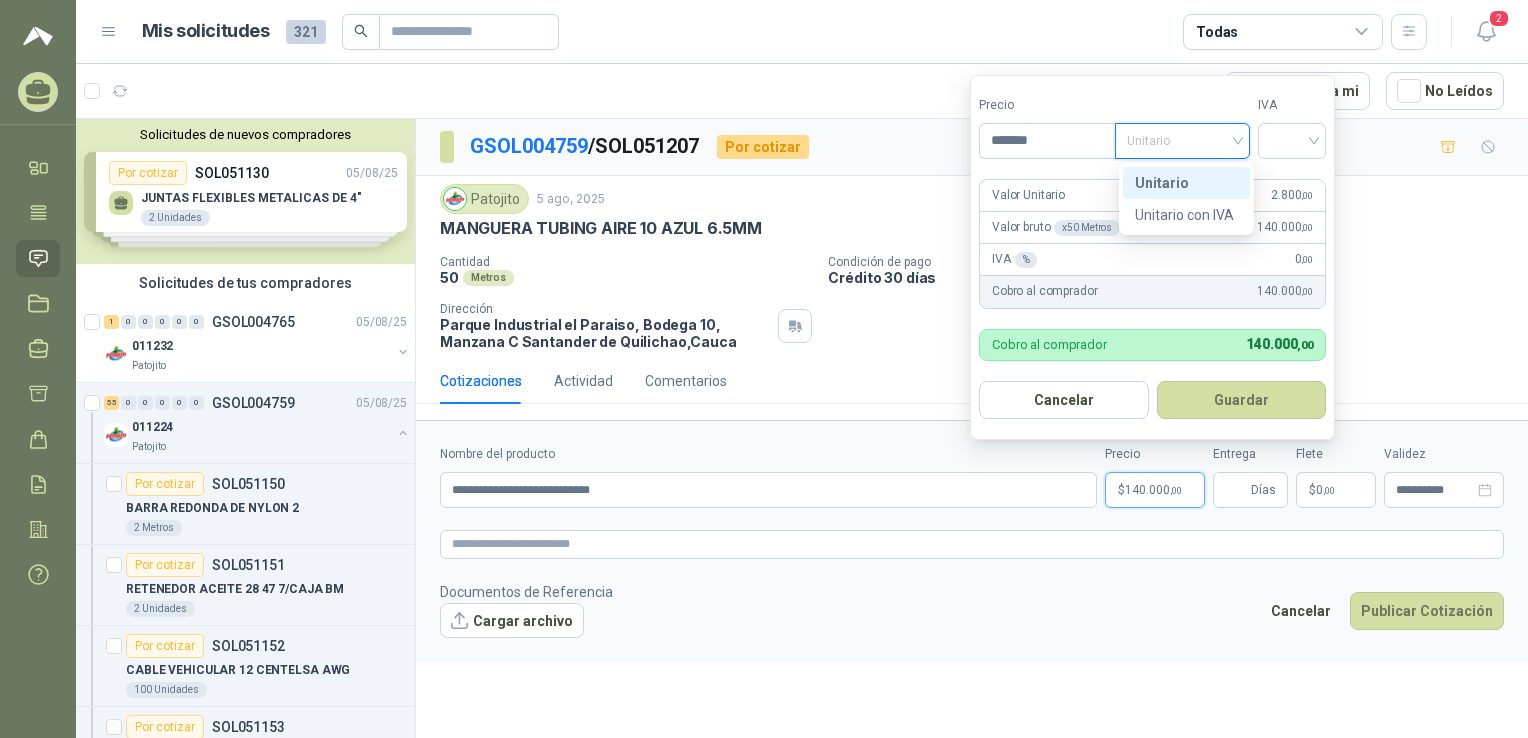 click on "Unitario" at bounding box center [1186, 183] 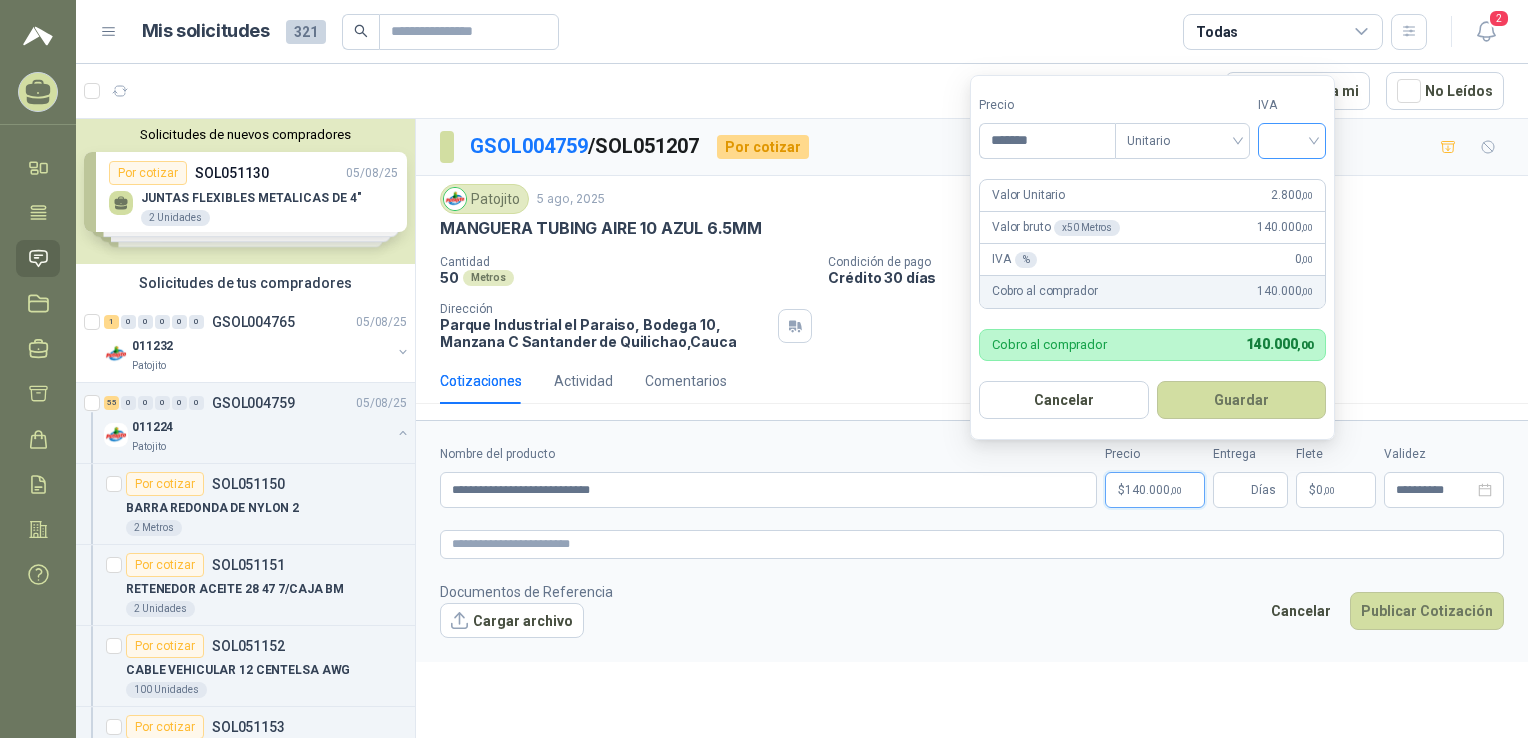 click at bounding box center [1292, 141] 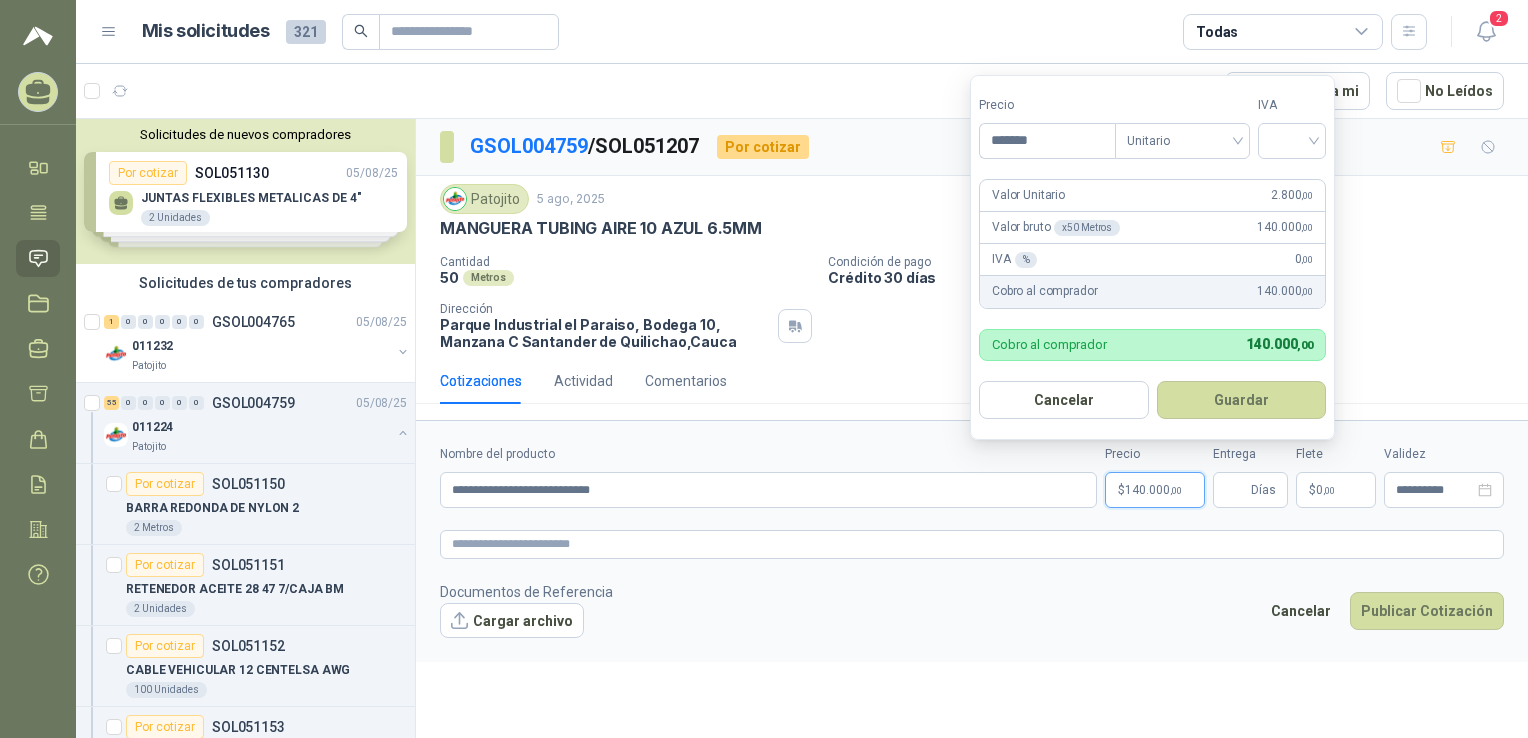click on "Precio ******* Tipo Unitario IVA Valor Unitario 2.800 ,00 Valor bruto x 50   Metros 140.000 ,00 IVA % 0 ,00 Cobro al comprador 140.000 ,00 Cobro al comprador 140.000 ,00 Cancelar Guardar" at bounding box center (1152, 257) 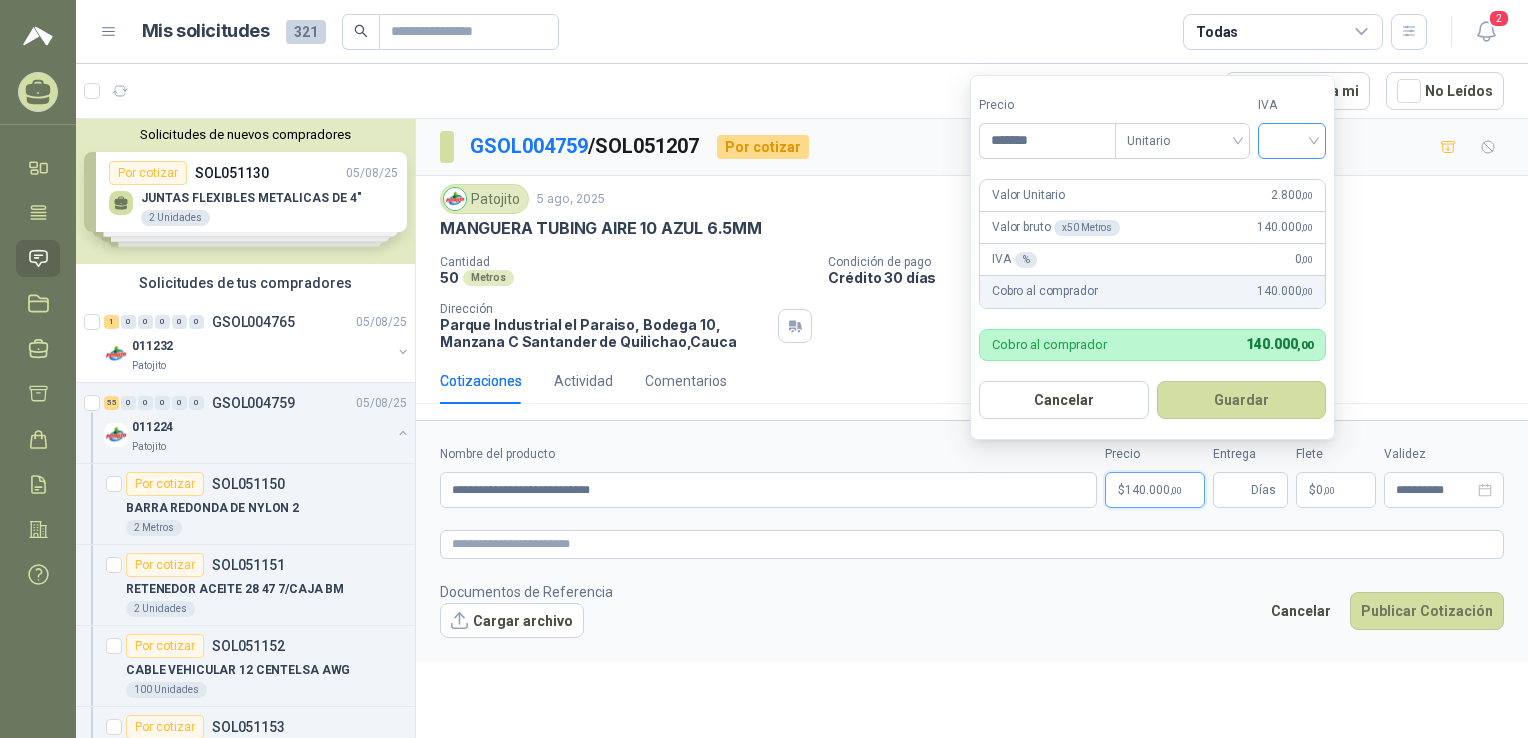 click at bounding box center [1292, 141] 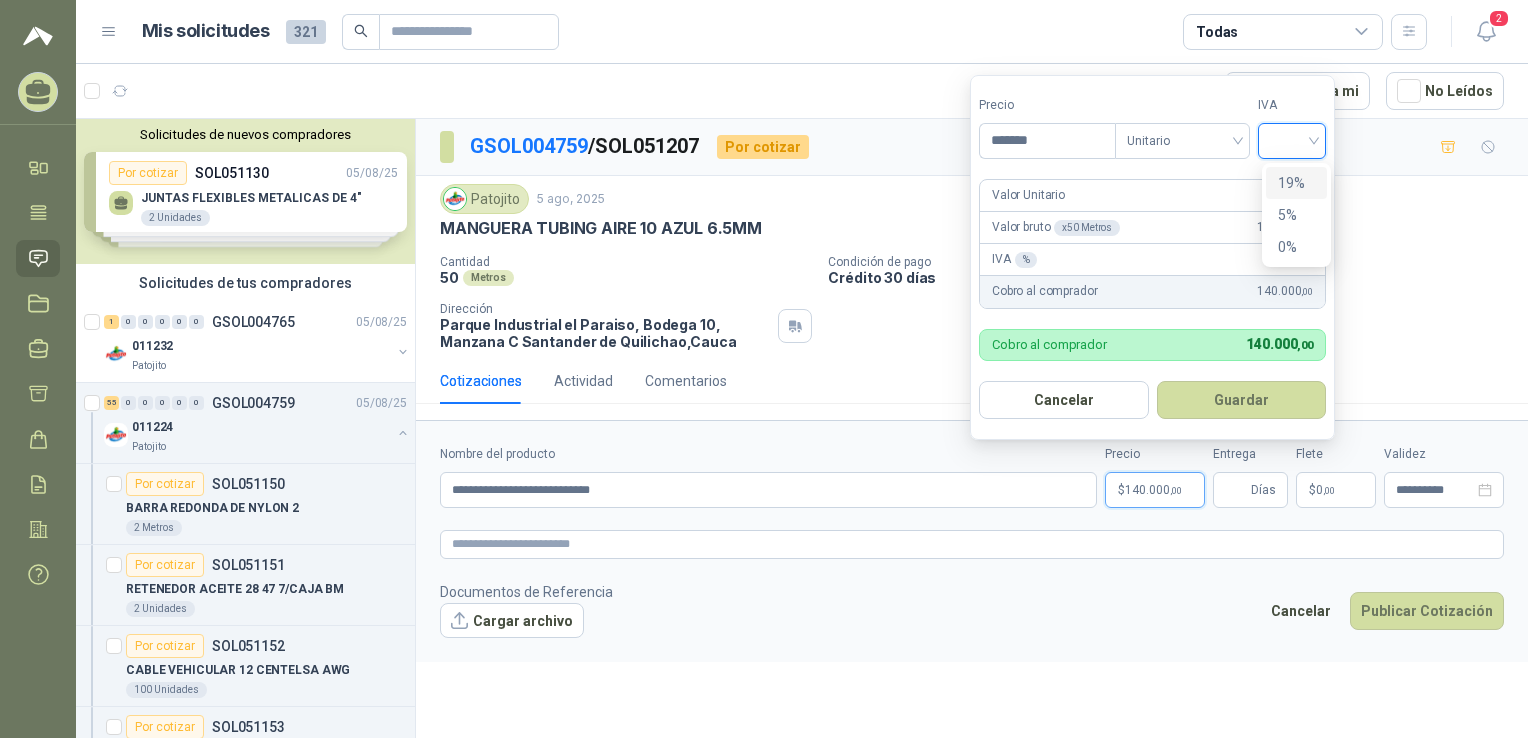 click on "19%" at bounding box center [1296, 183] 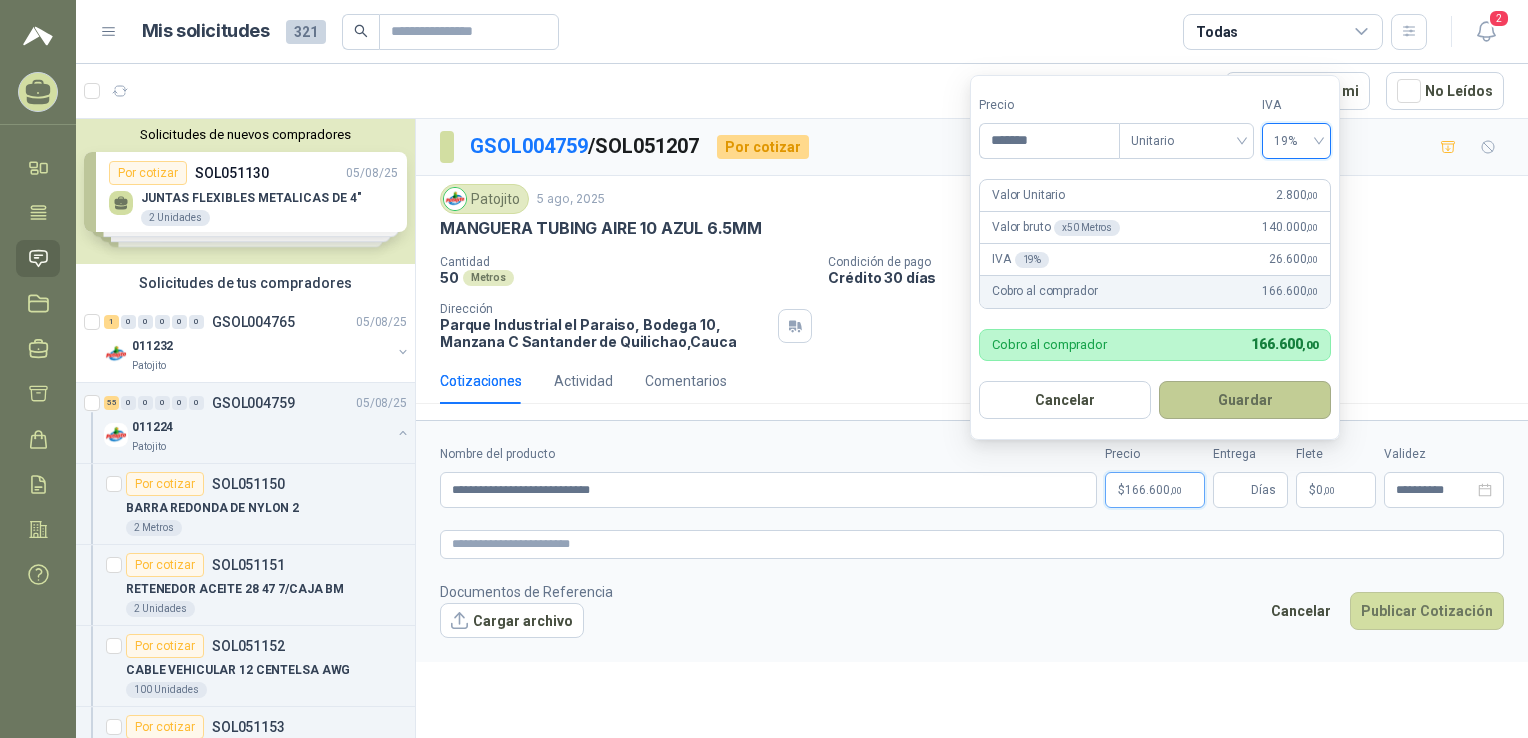 click on "Guardar" at bounding box center (1245, 400) 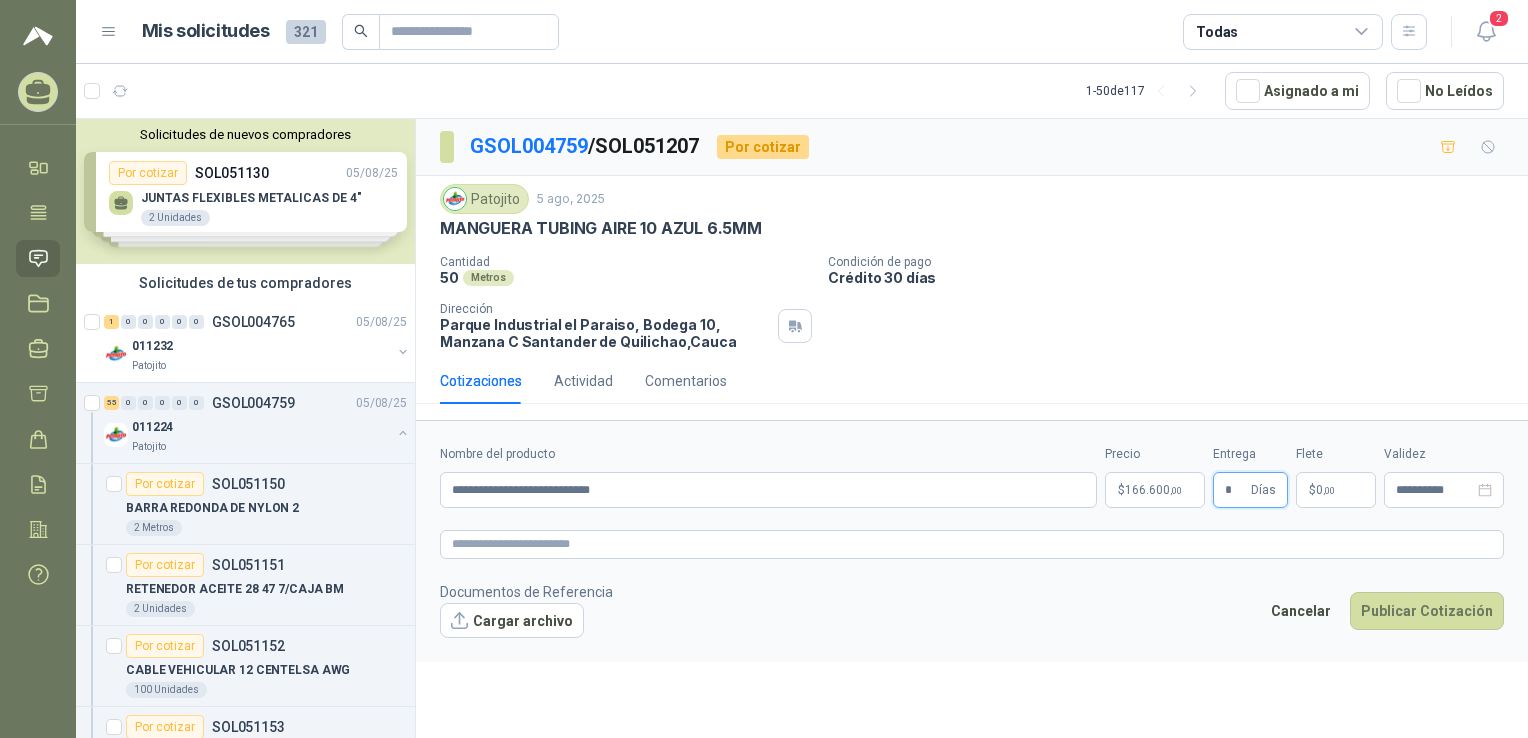 type on "*" 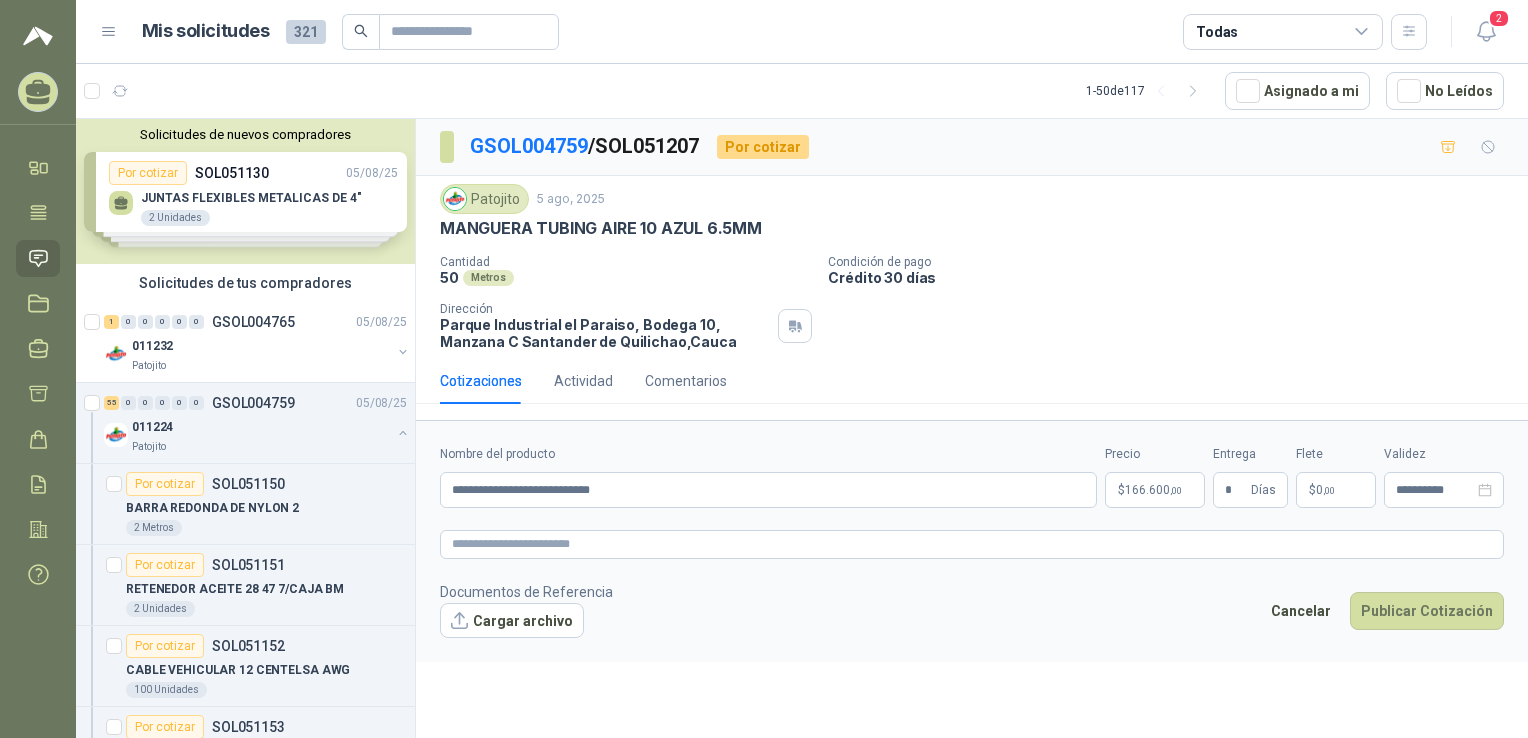 click on ",00" at bounding box center [1329, 490] 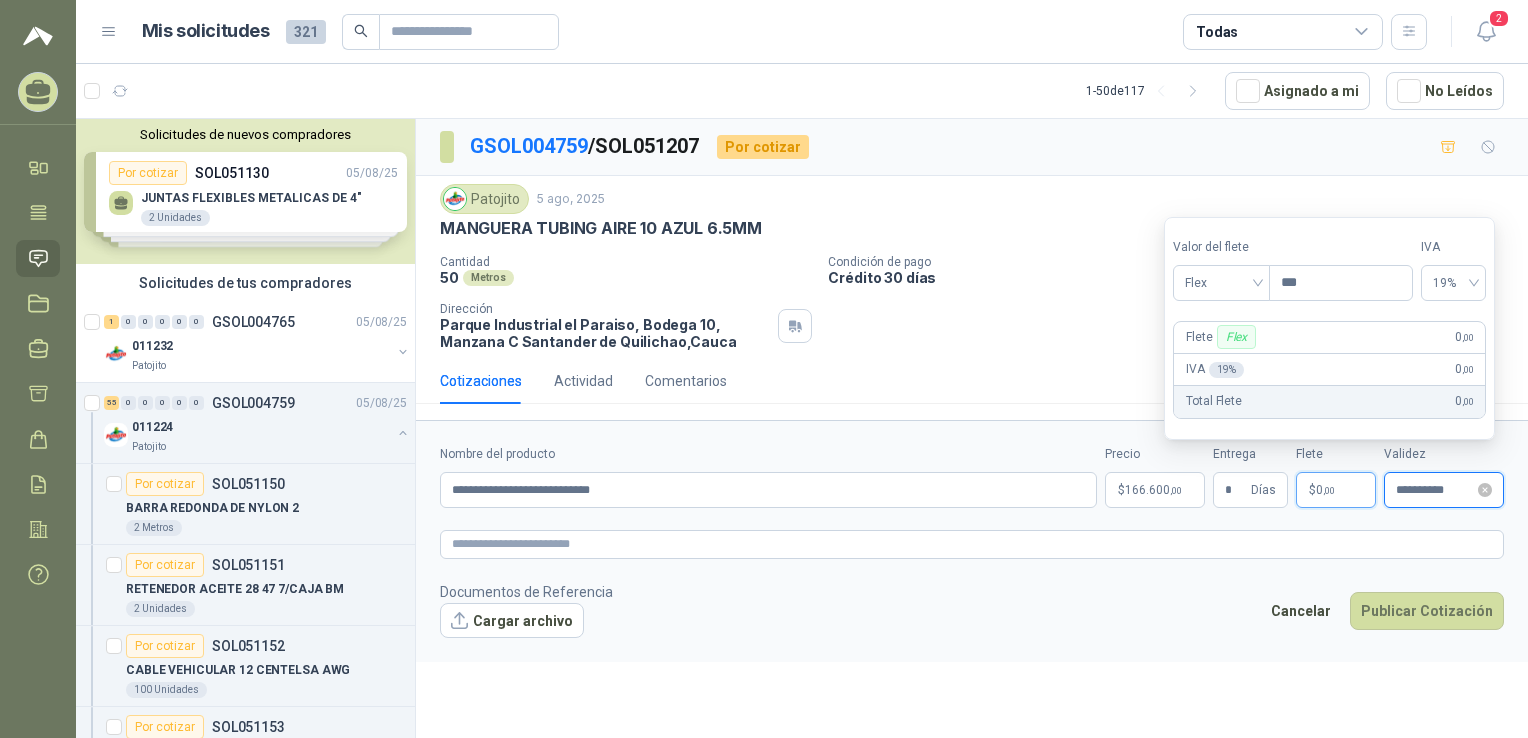 click on "**********" at bounding box center [1435, 490] 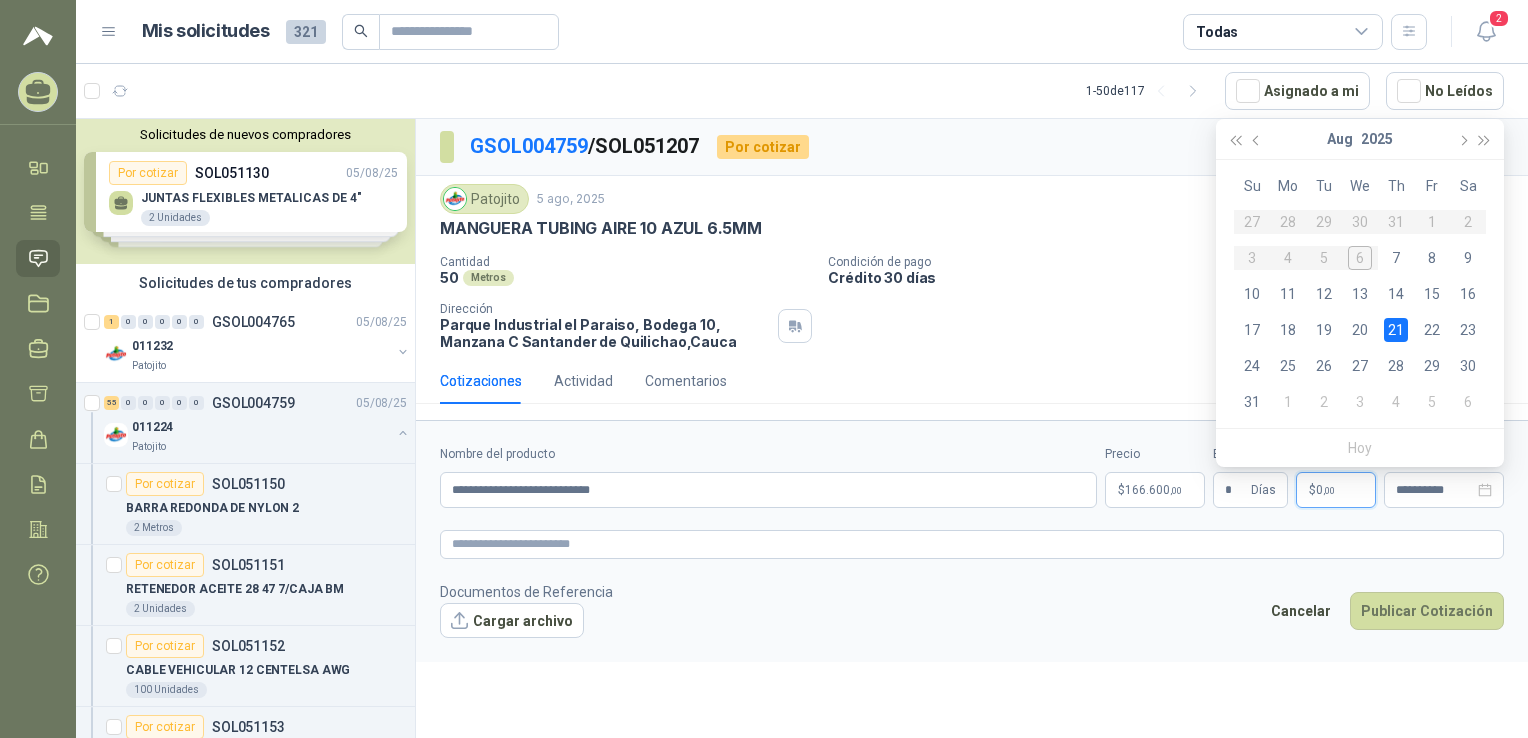 click on "$    0 ,00" at bounding box center [1336, 490] 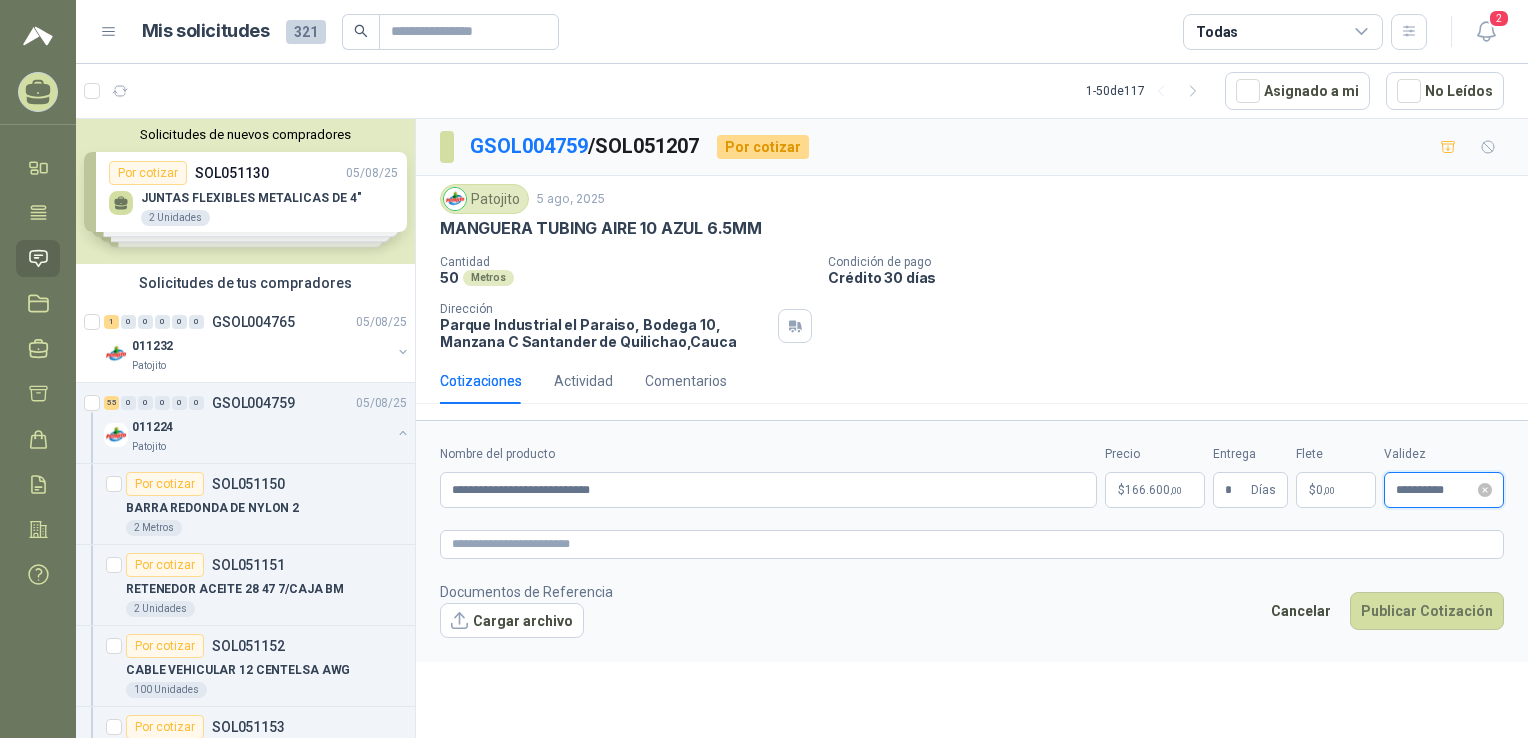 click on "**********" at bounding box center (1435, 490) 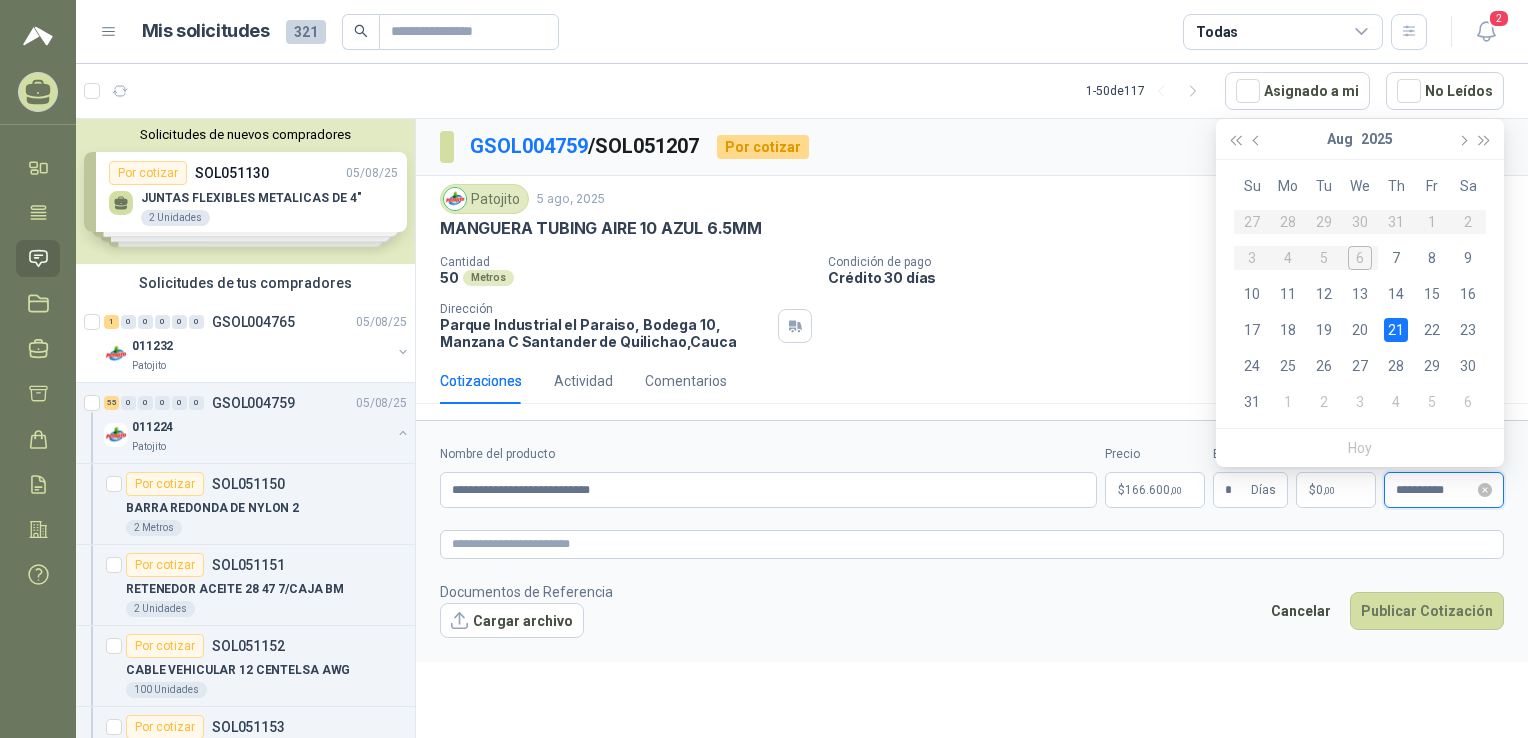 click on "**********" at bounding box center [1435, 490] 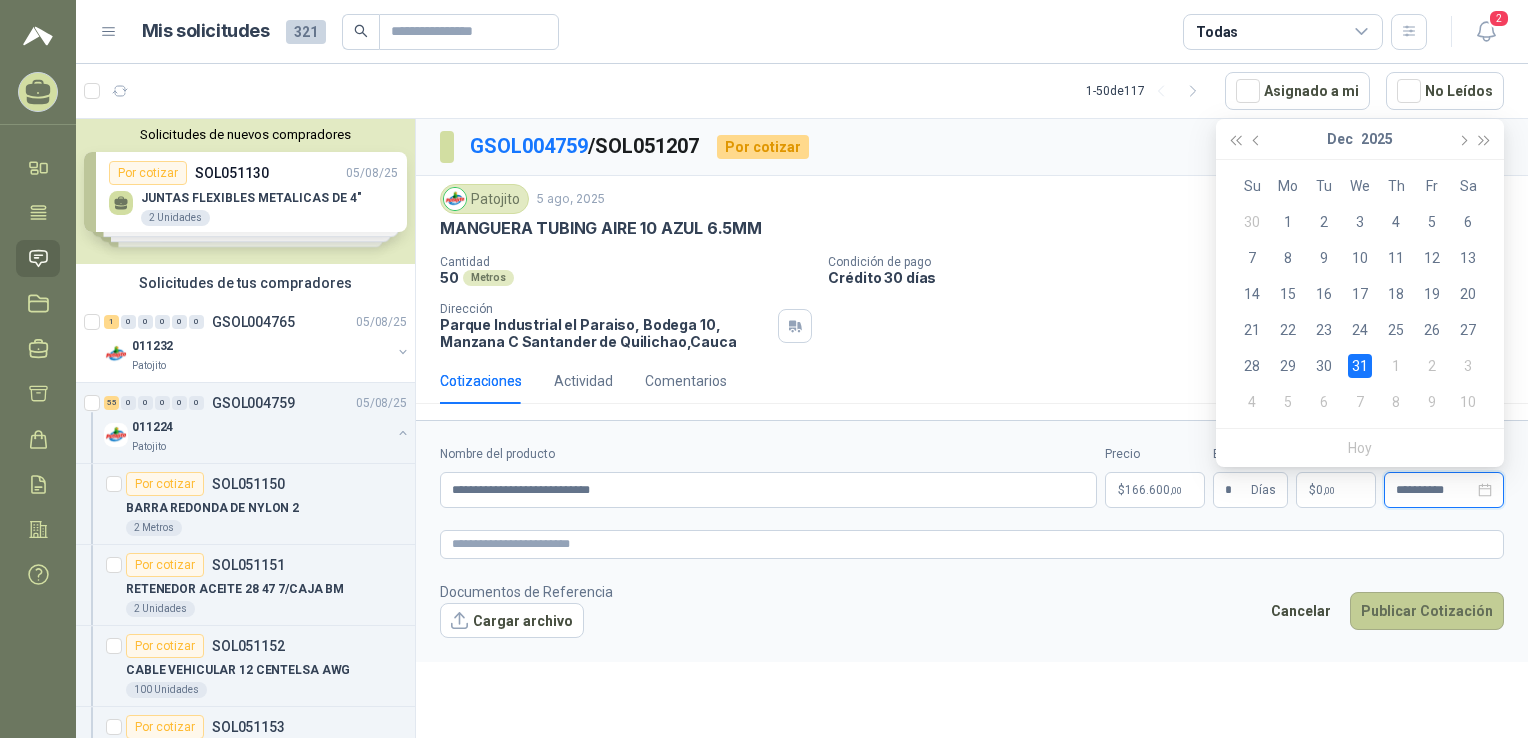 type on "**********" 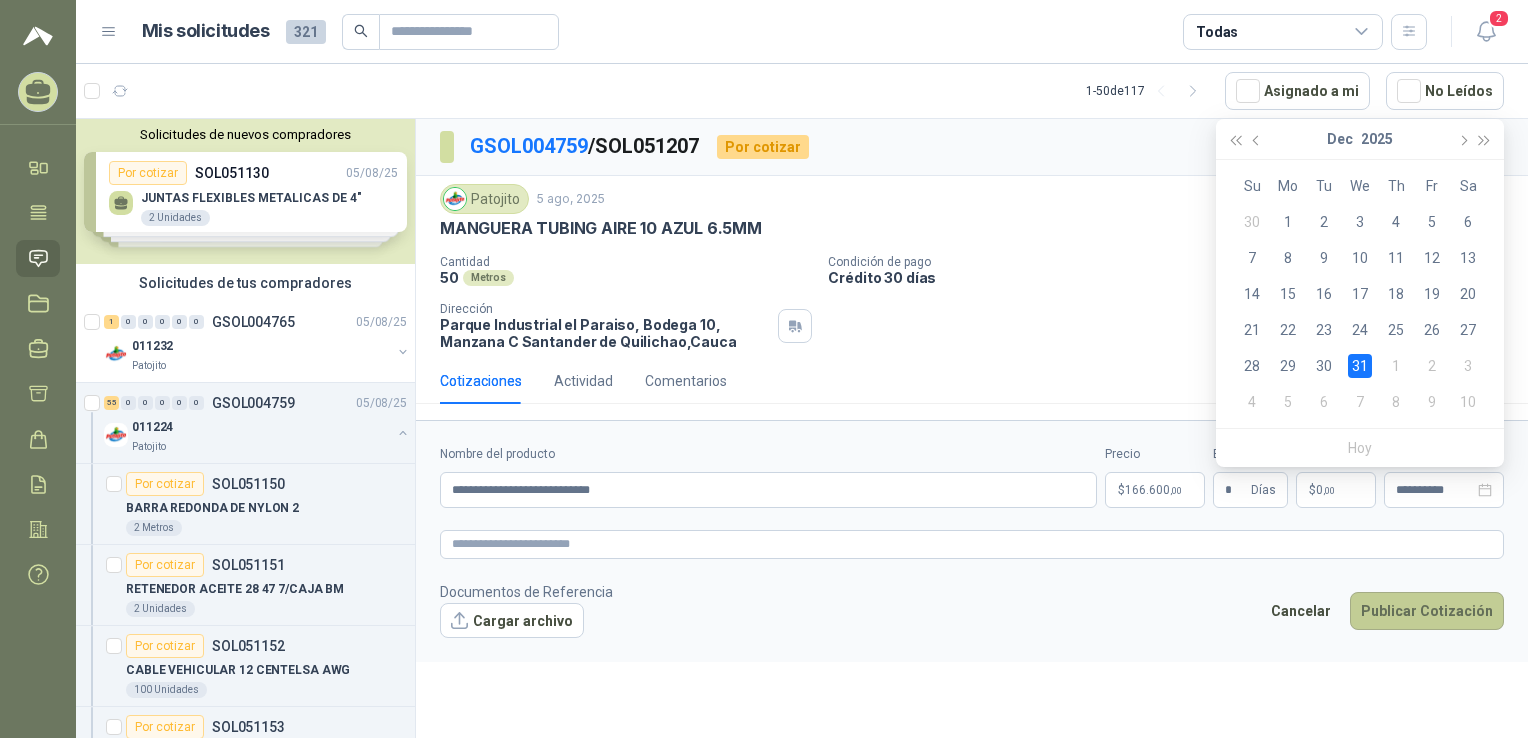 click on "Publicar Cotización" at bounding box center [1427, 611] 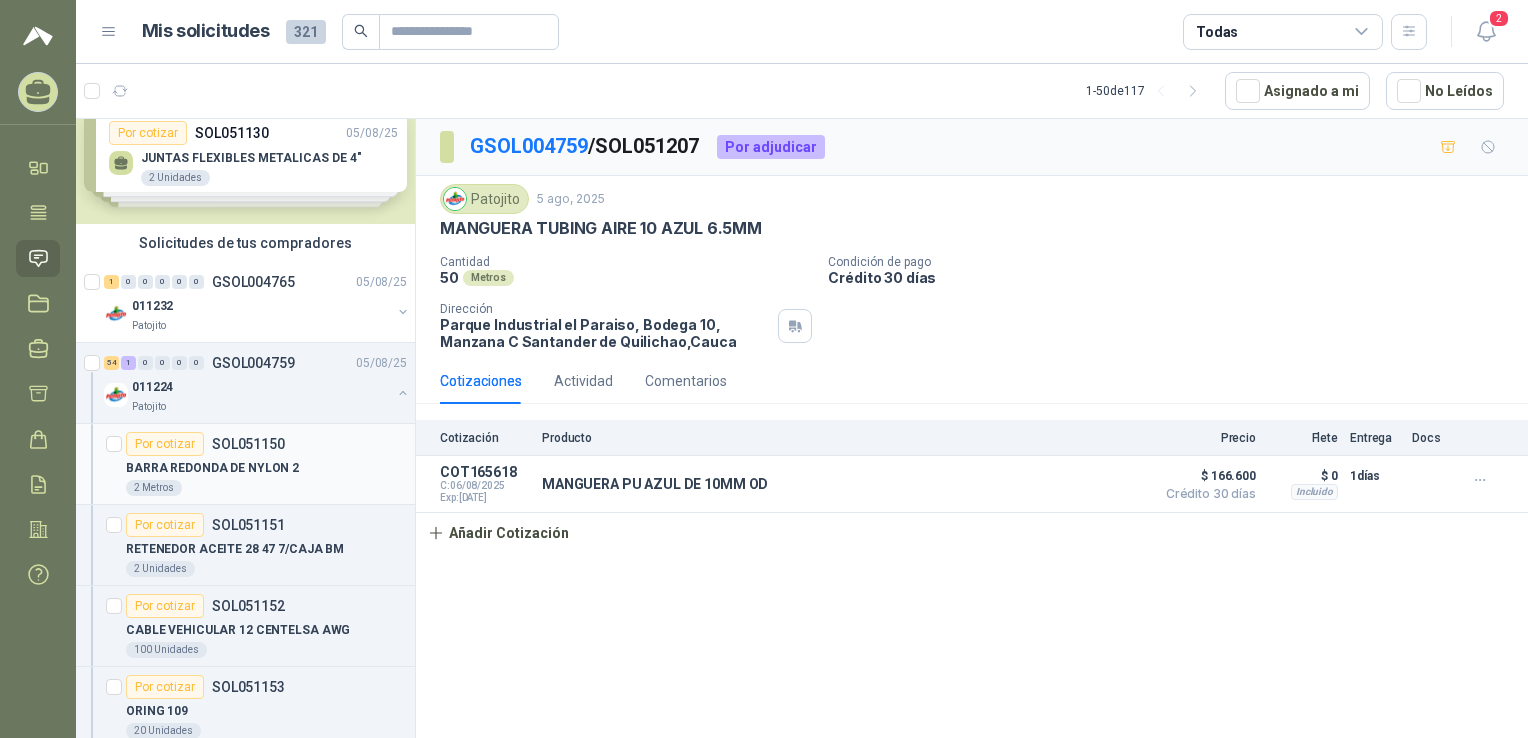 scroll, scrollTop: 100, scrollLeft: 0, axis: vertical 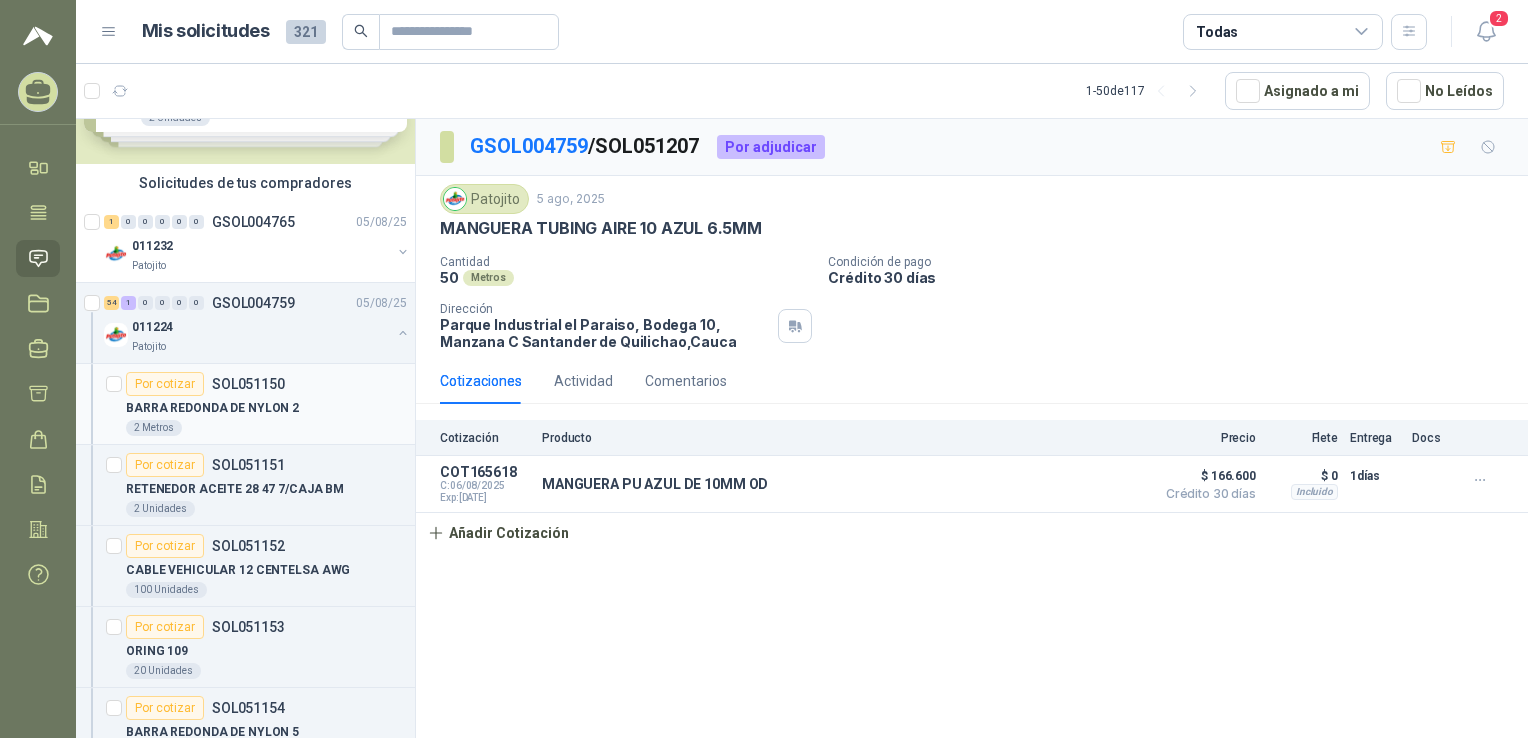 click on "2   Metros" at bounding box center (266, 428) 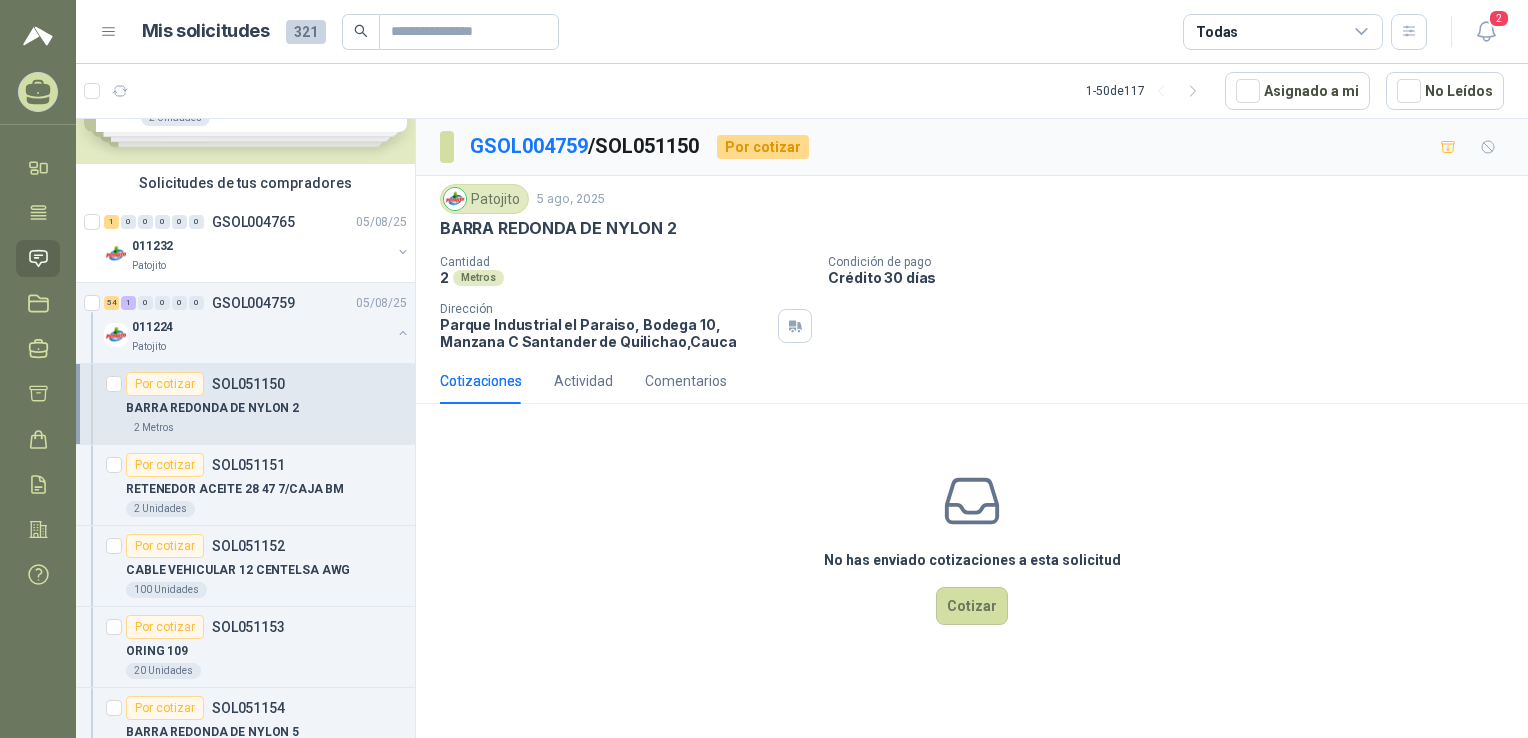 click on "BARRA REDONDA DE NYLON 2" at bounding box center (266, 408) 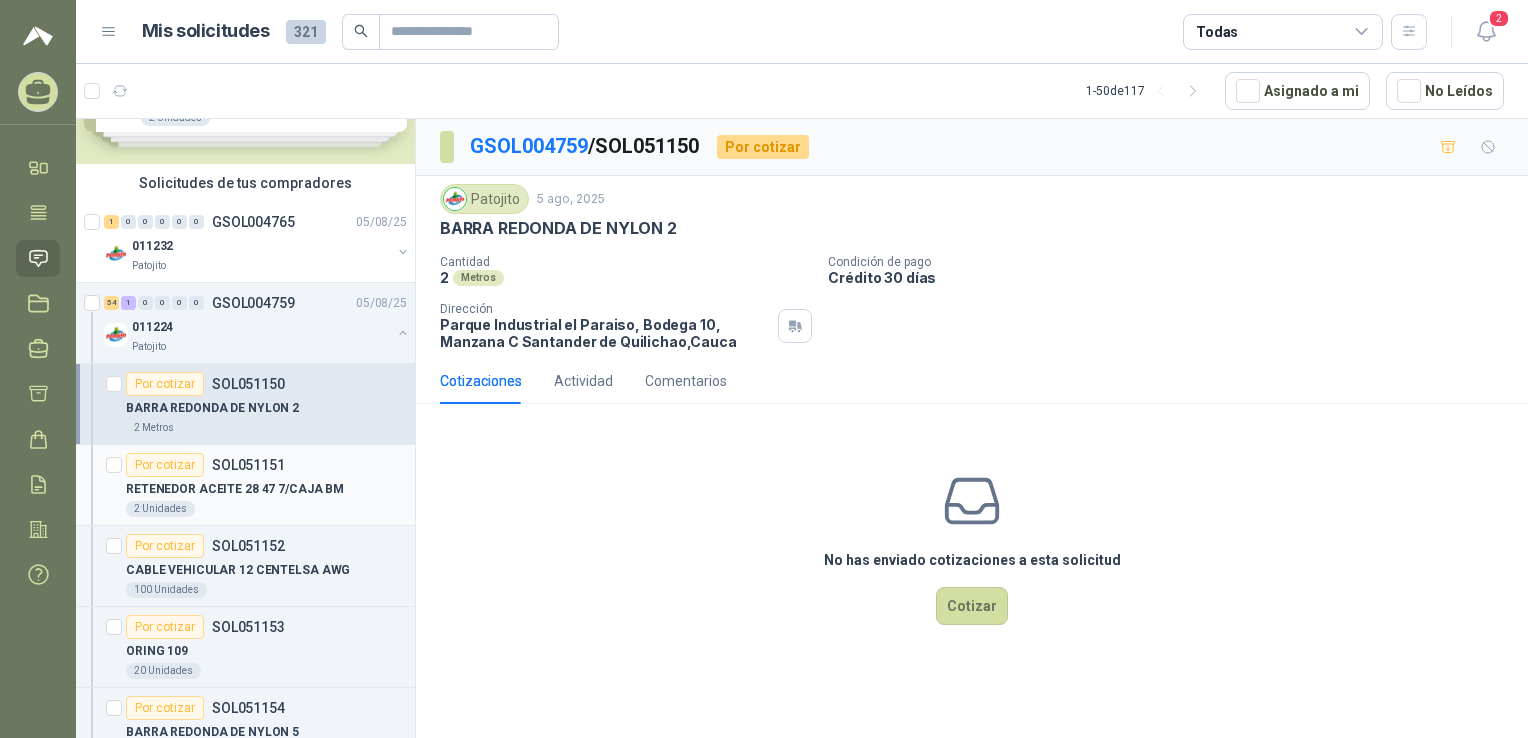 click on "Por cotizar SOL051151" at bounding box center (266, 465) 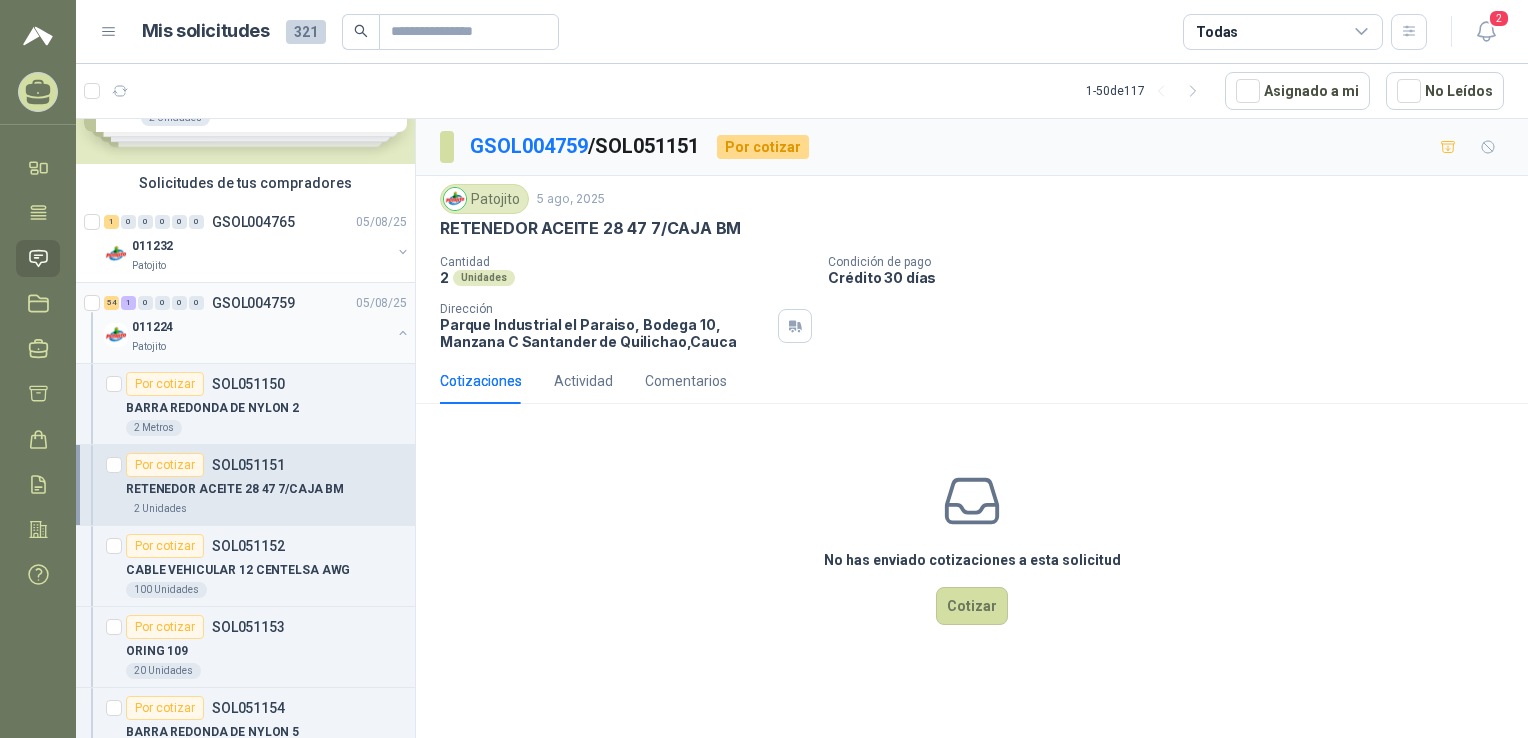 click at bounding box center (116, 335) 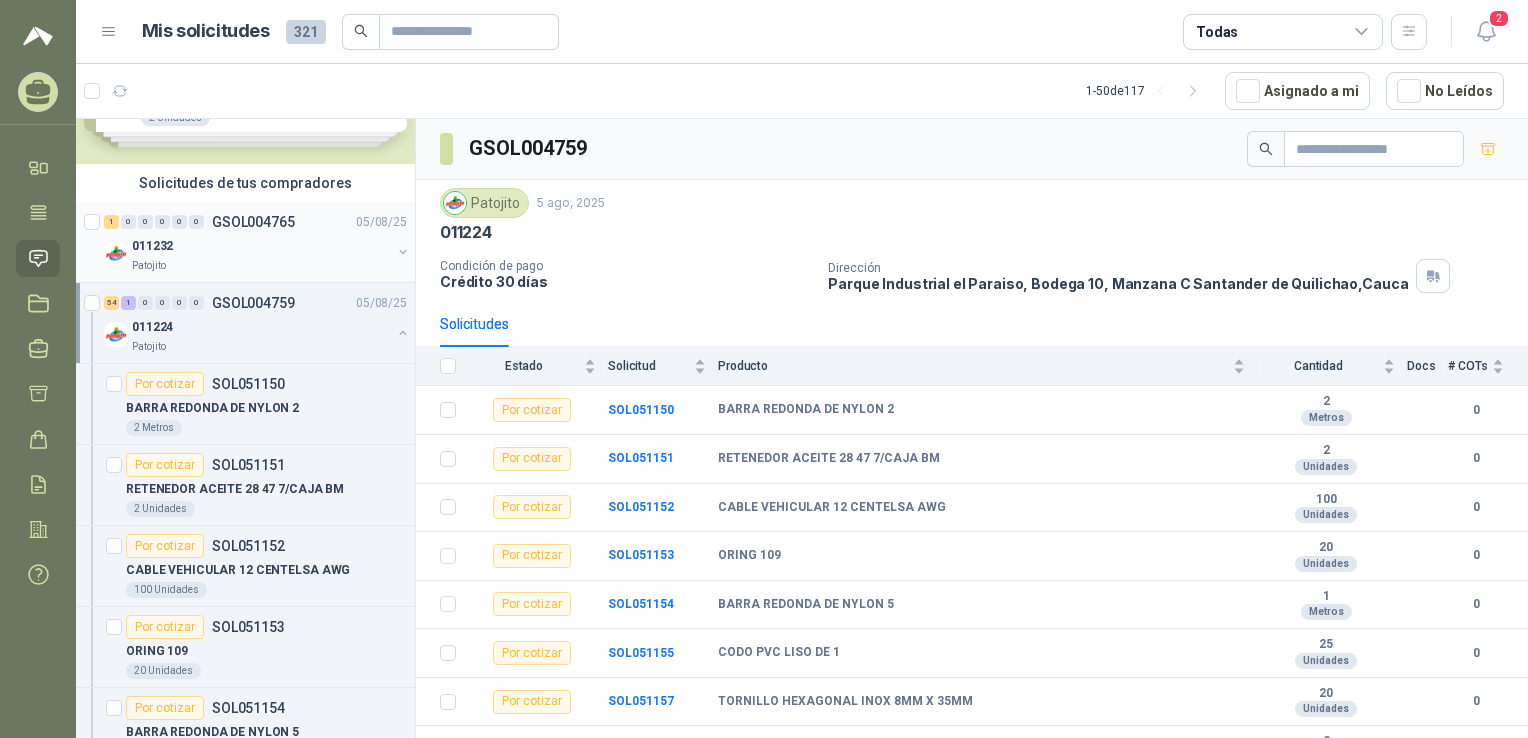click on "05/08/25" at bounding box center (381, 222) 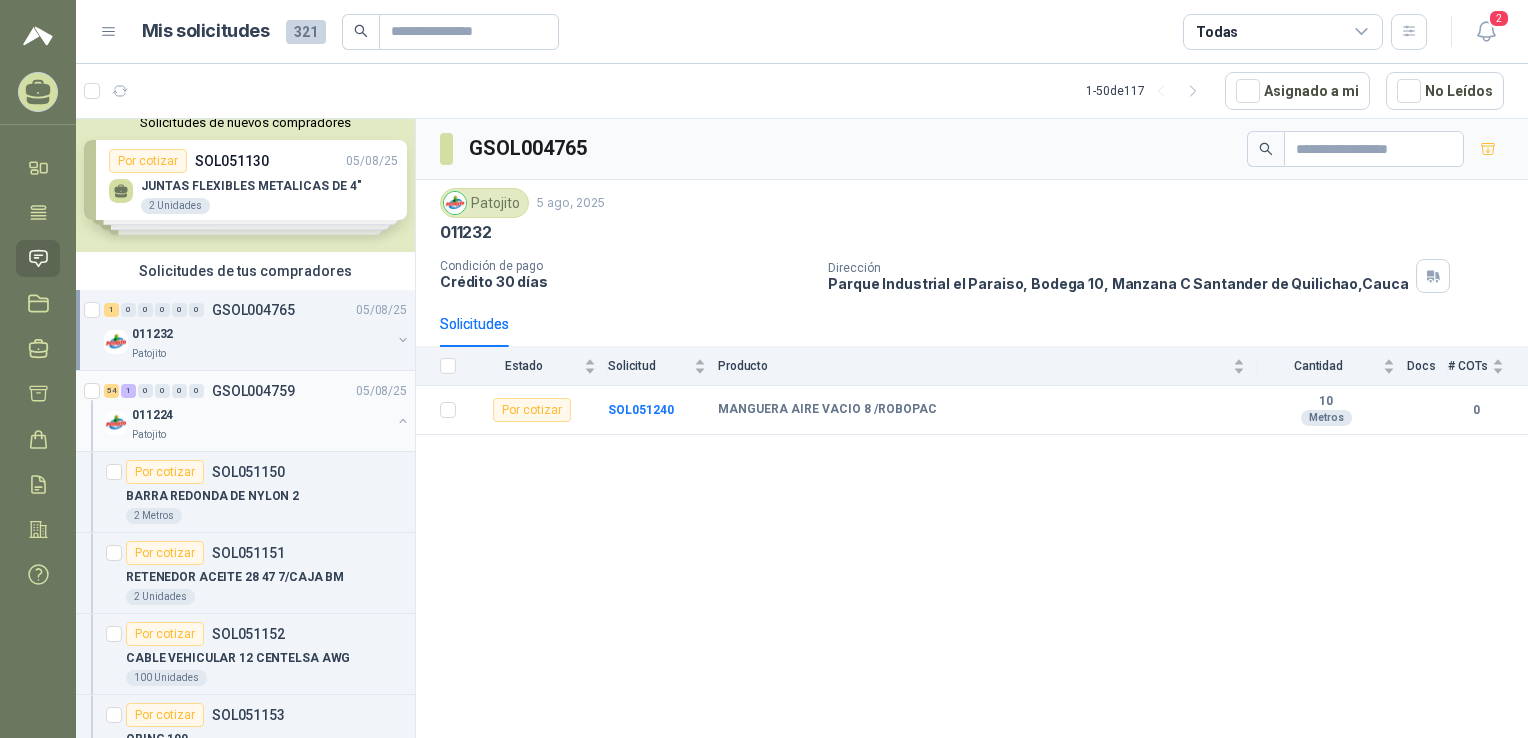 scroll, scrollTop: 0, scrollLeft: 0, axis: both 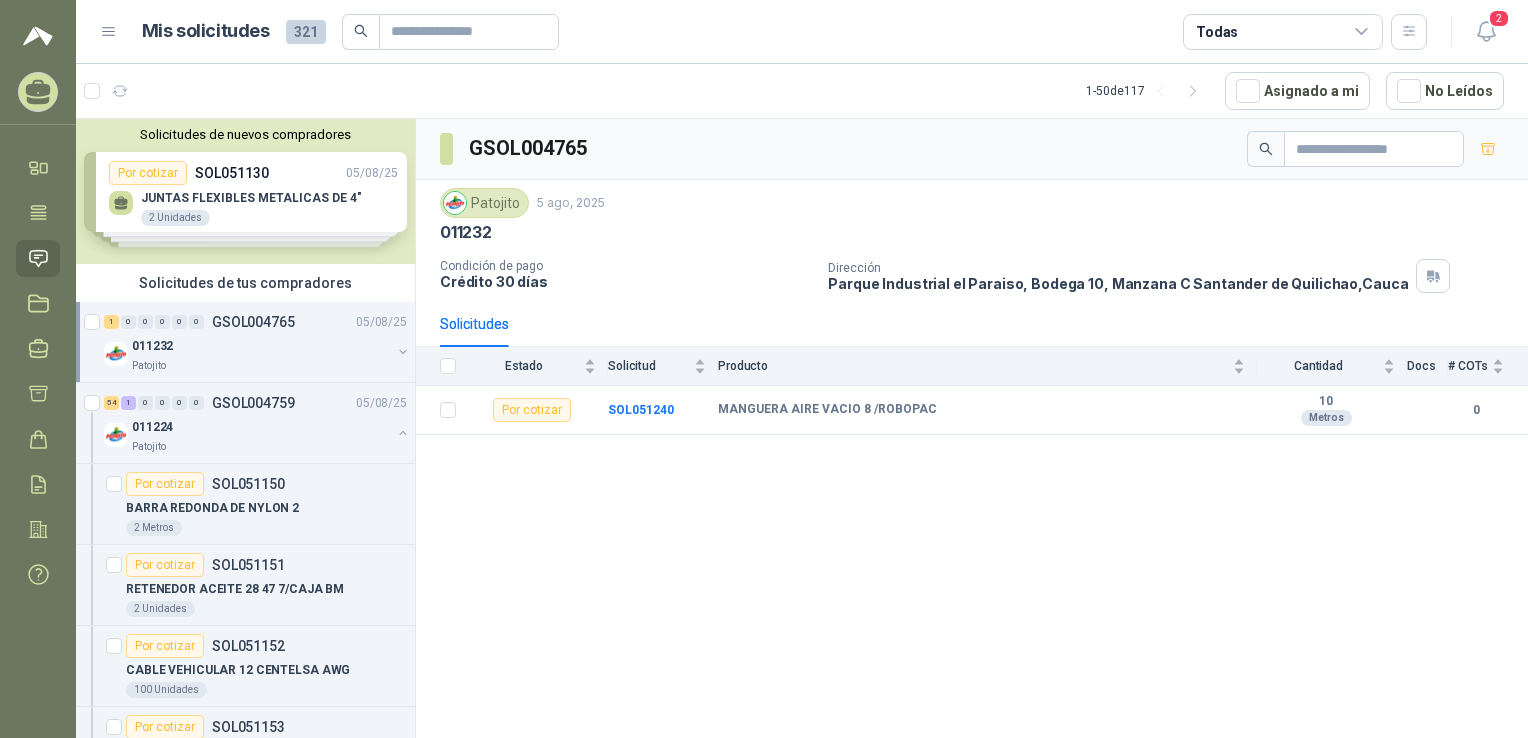 click on "Solicitudes de nuevos compradores Por cotizar SOL051130 [DATE]   PINTURA ALUMINIO ALTAS TEMP. 360 GRS 2   Galones Por cotizar SOL051123 [DATE]   PINTURA VERDE MAQUINA 47 PINTULUX 10   Galones Por cotizar SOL051118 [DATE]   PINTURA PINTUCOAT AZUL ESPANOL 40 10   Galones ¿Quieres recibir  cientos de solicitudes de compra  como estas todos los días? Agenda una reunión" at bounding box center (245, 191) 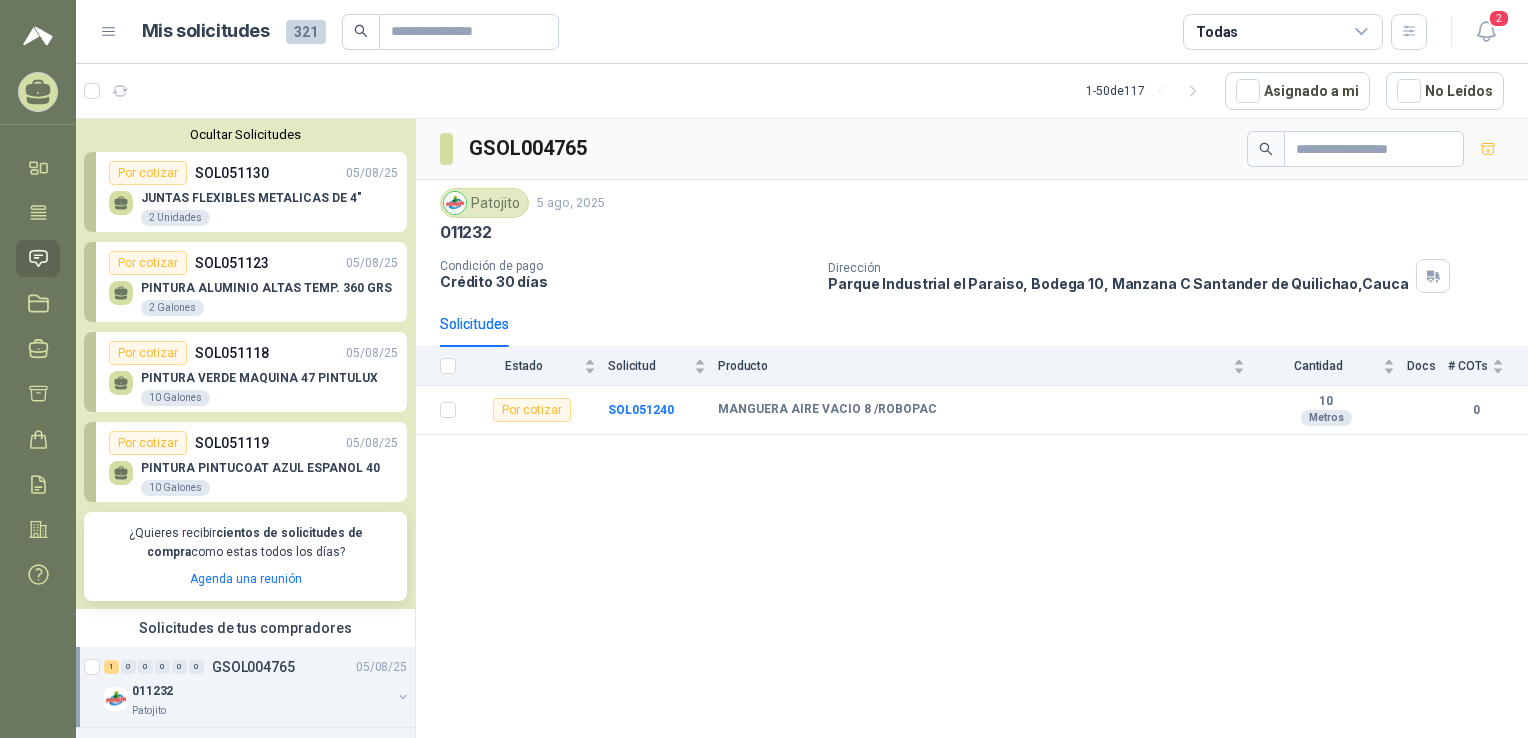 click on "Por cotizar SOL051130 05/08/25   JUNTAS FLEXIBLES METALICAS DE 4" 2   Unidades" at bounding box center (245, 192) 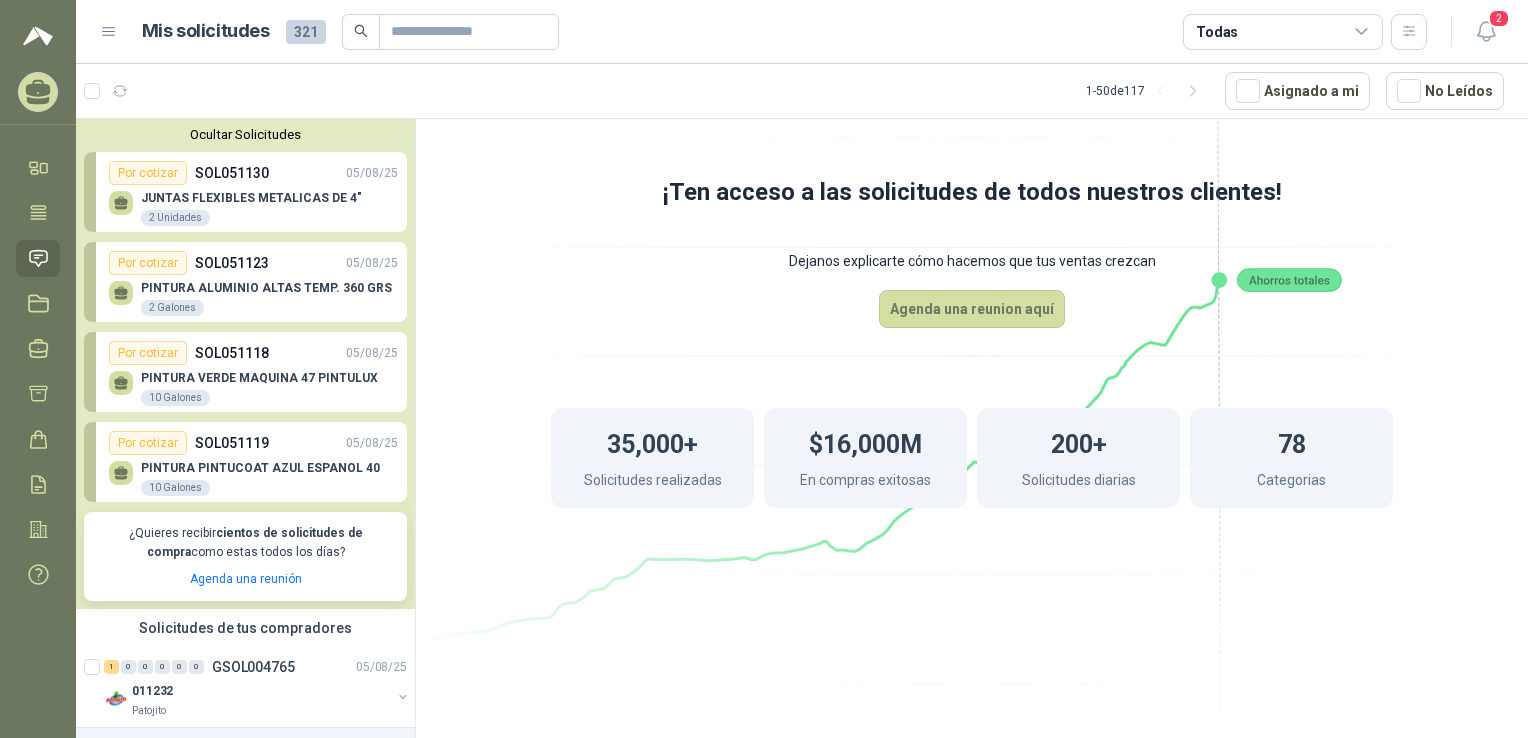 click on "1 - 50  de  117 Asignado a mi No Leídos" at bounding box center (802, 91) 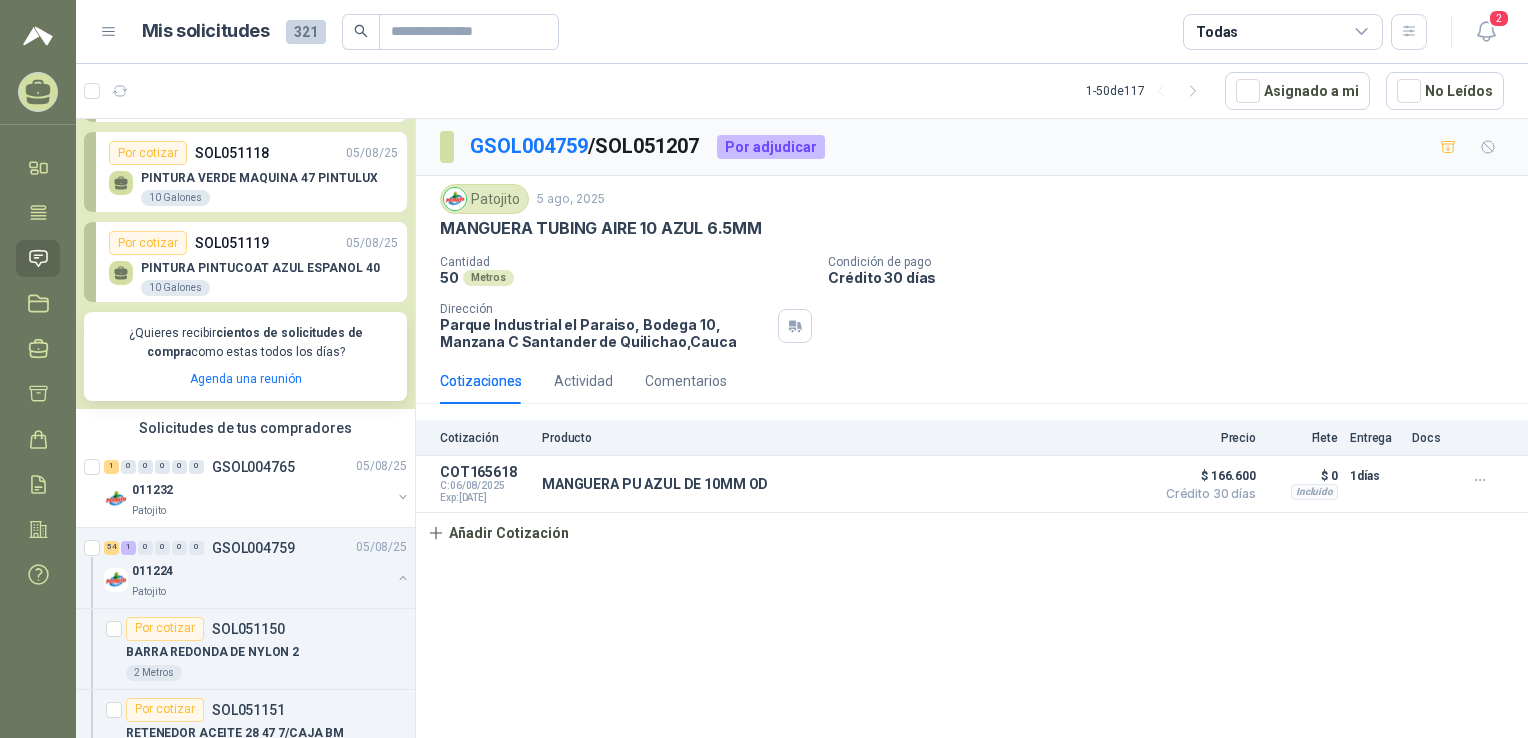 scroll, scrollTop: 300, scrollLeft: 0, axis: vertical 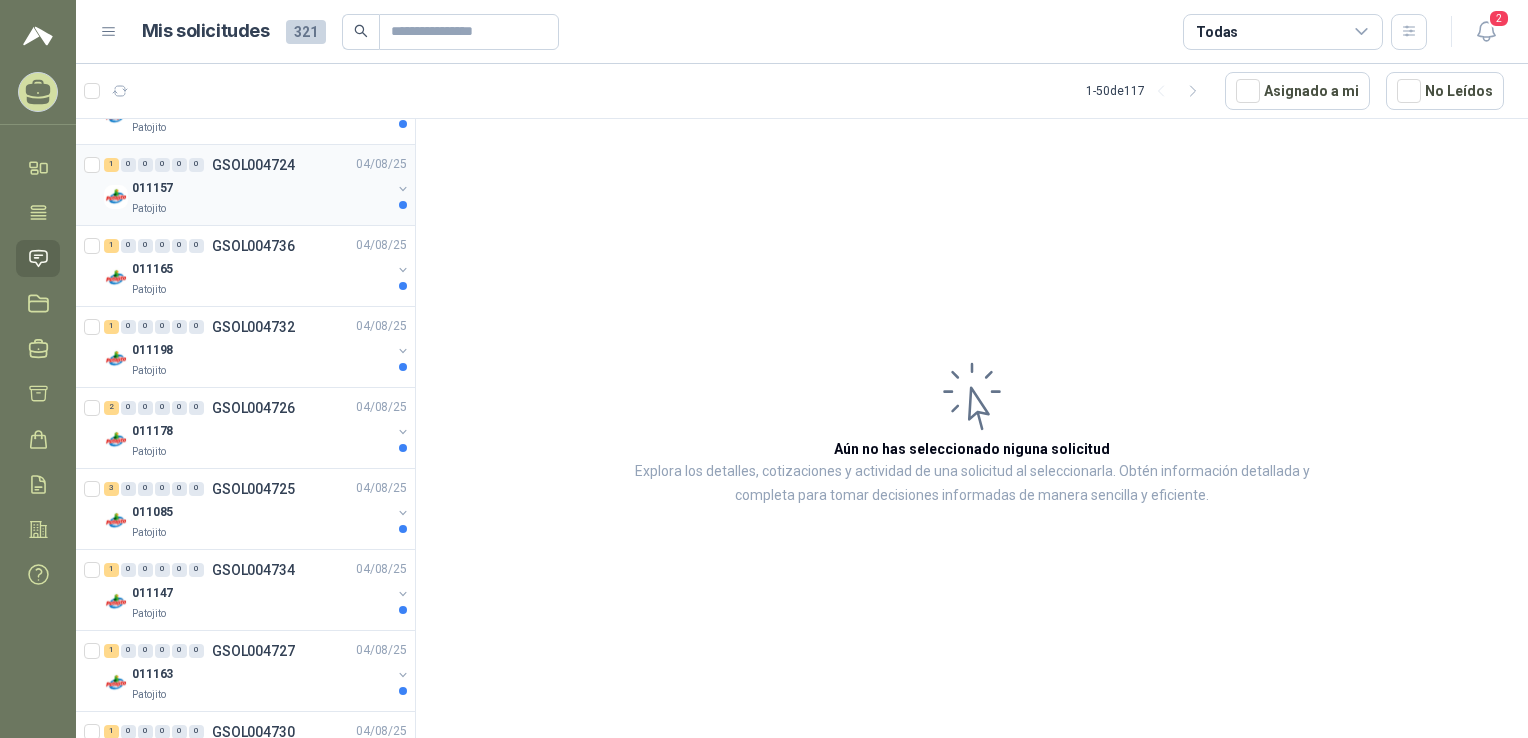 click on "011157" at bounding box center [261, 189] 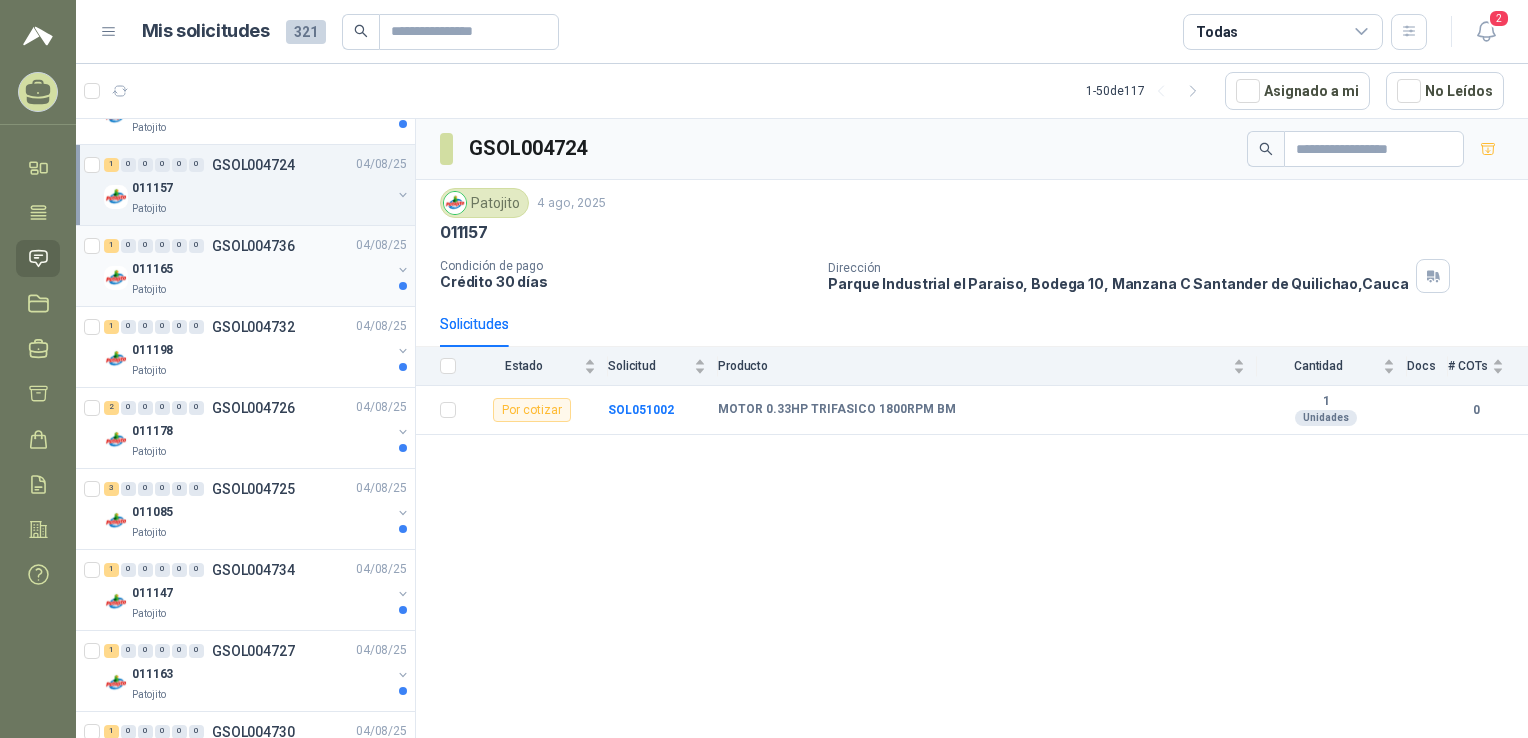 click on "1   0   0   0   0   0   GSOL004736 04/08/25" at bounding box center [257, 246] 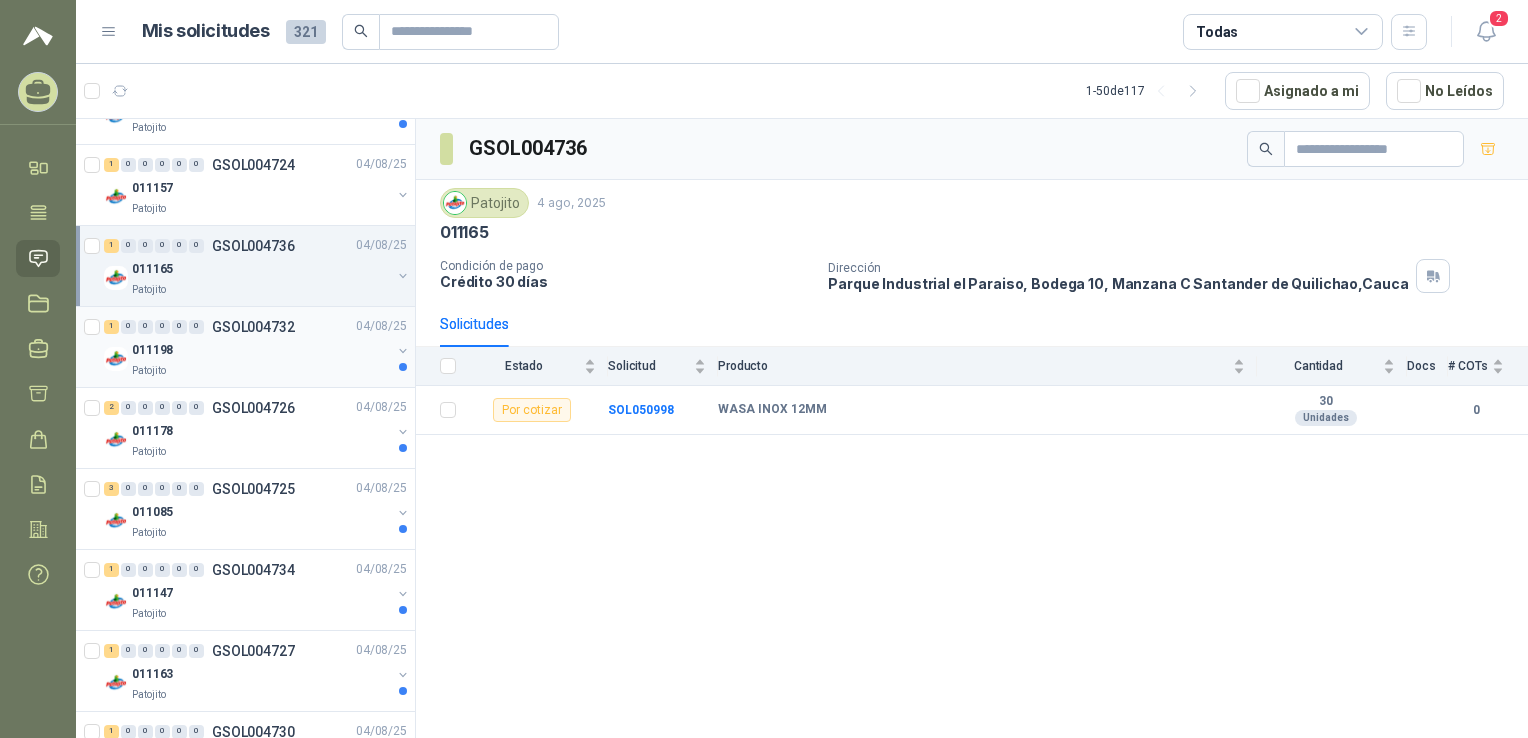 click on "011198" at bounding box center [261, 351] 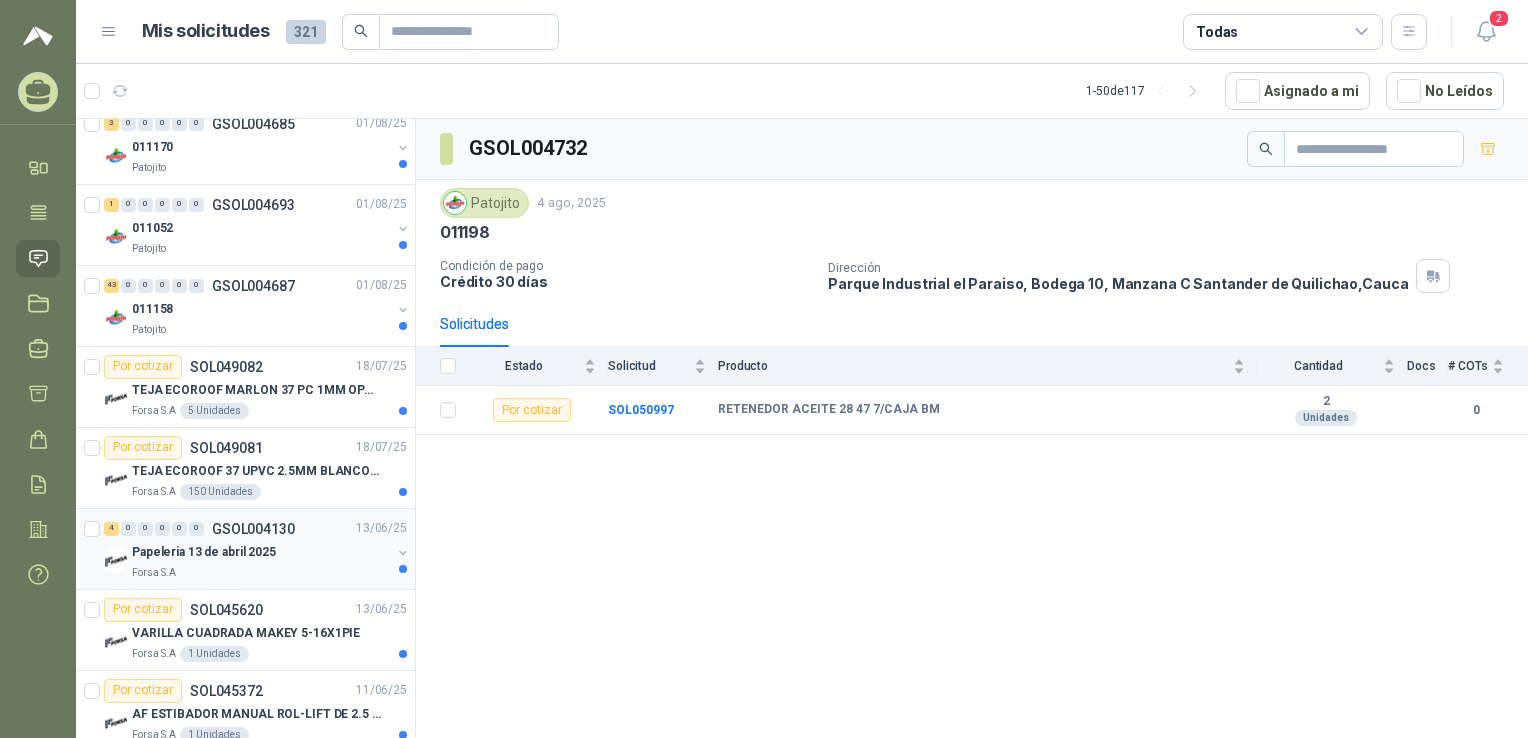 scroll, scrollTop: 6700, scrollLeft: 0, axis: vertical 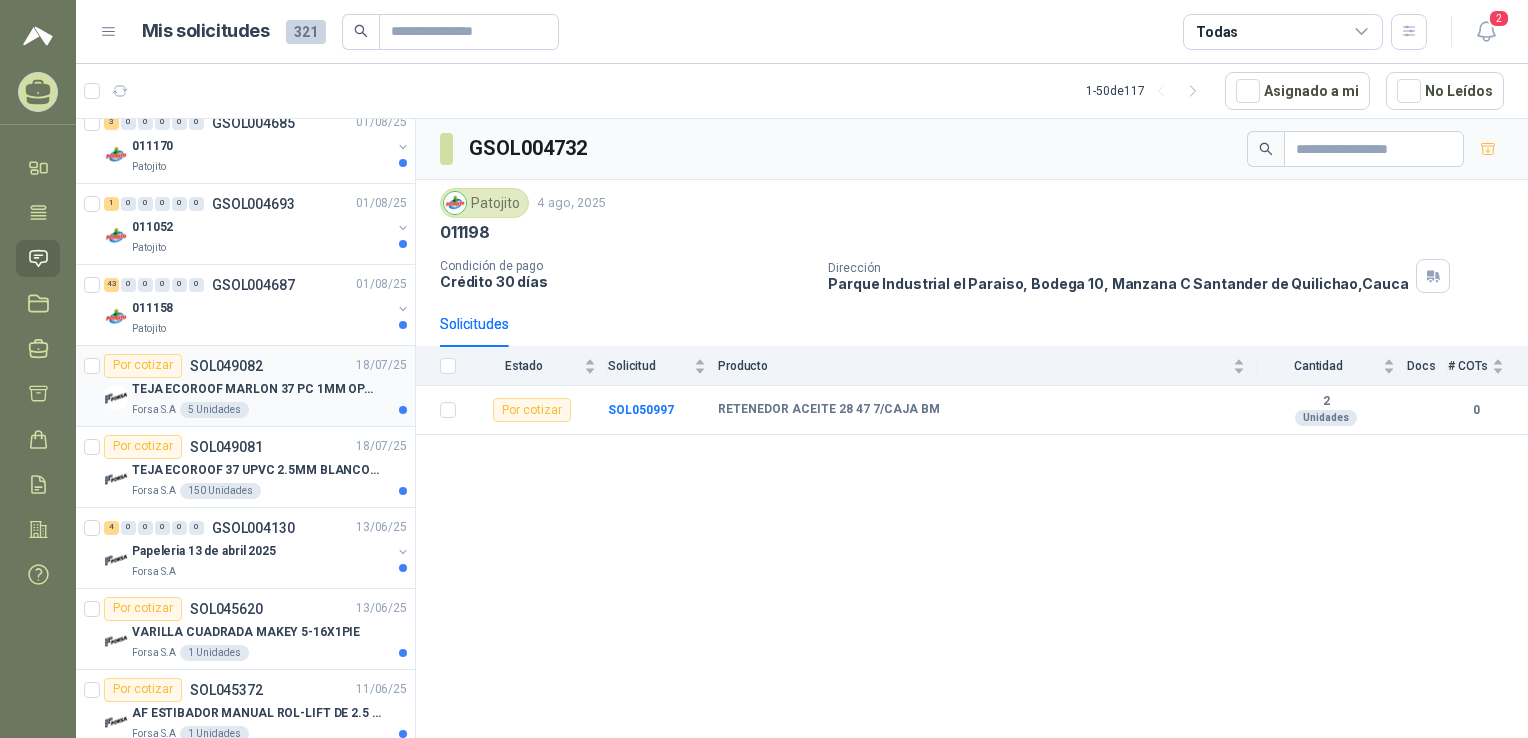 click on "Por cotizar SOL049082 [DATE]" at bounding box center [255, 366] 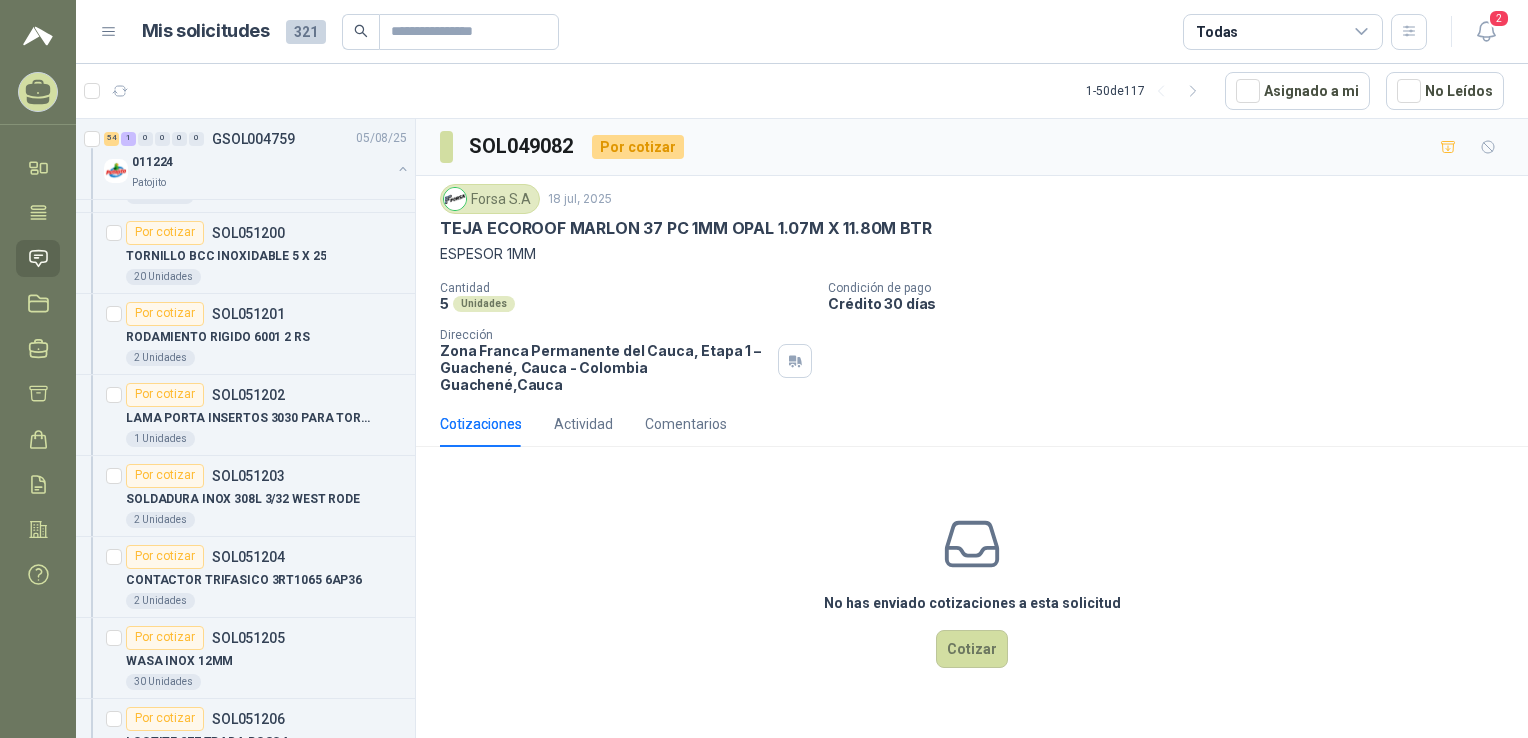 scroll, scrollTop: 4114, scrollLeft: 0, axis: vertical 